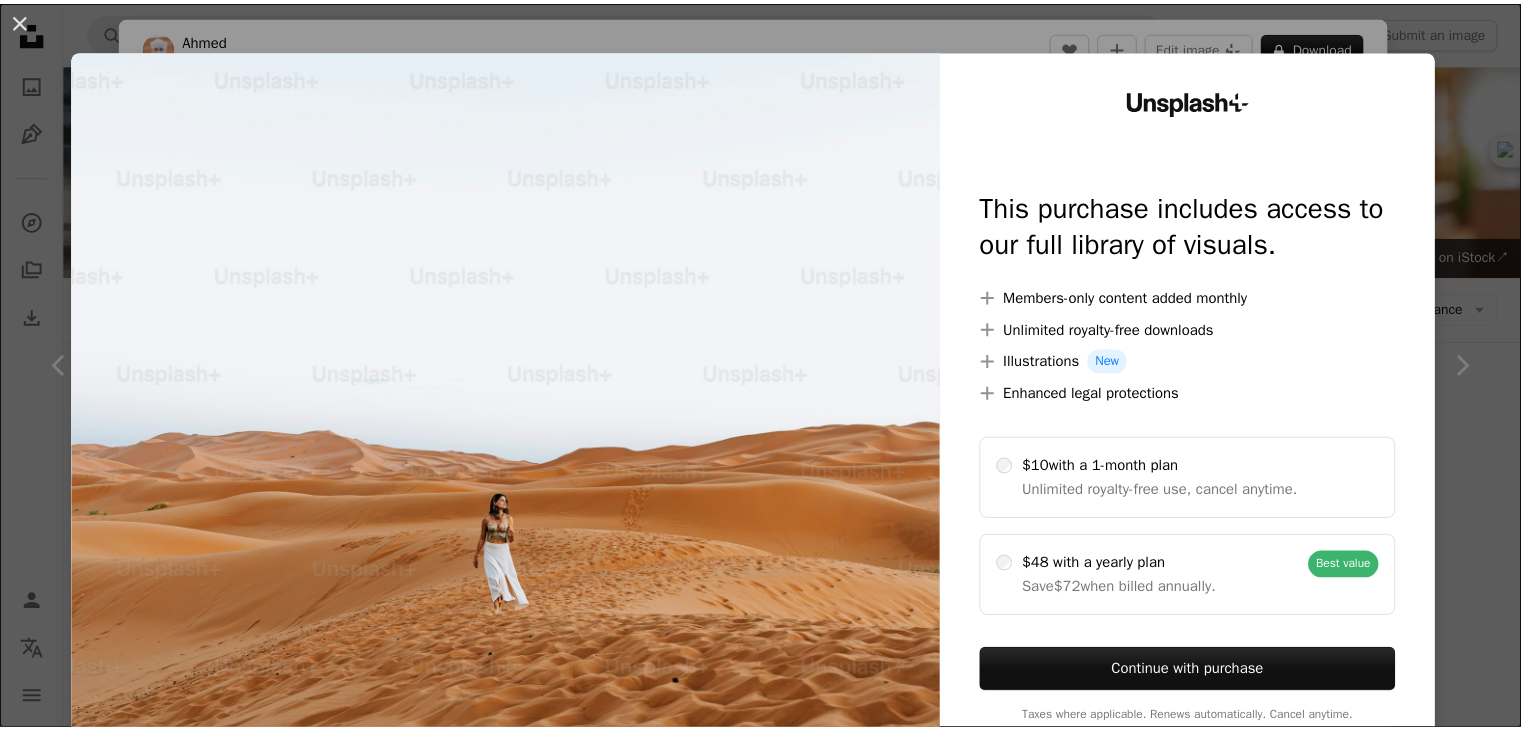 scroll, scrollTop: 600, scrollLeft: 0, axis: vertical 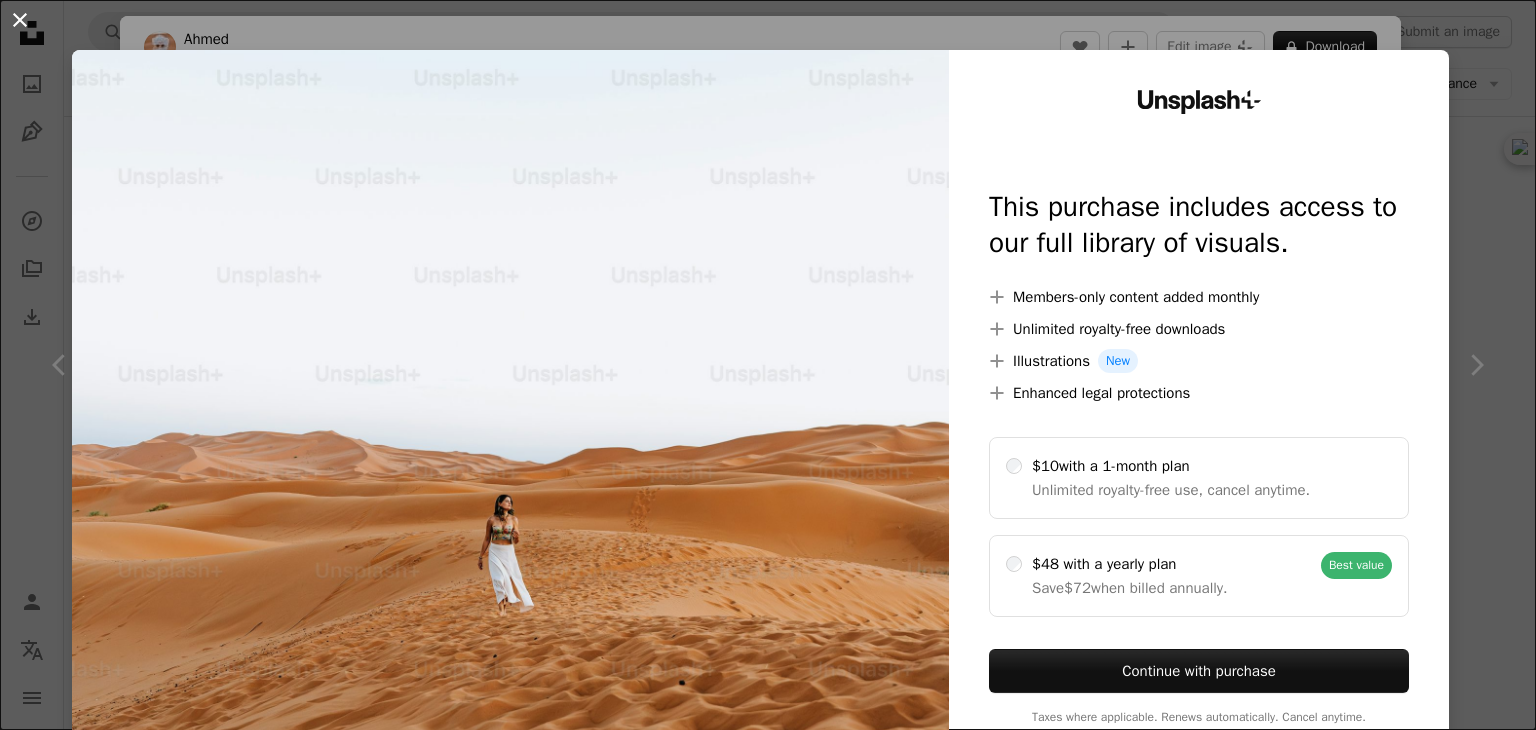 click on "An X shape" at bounding box center (20, 20) 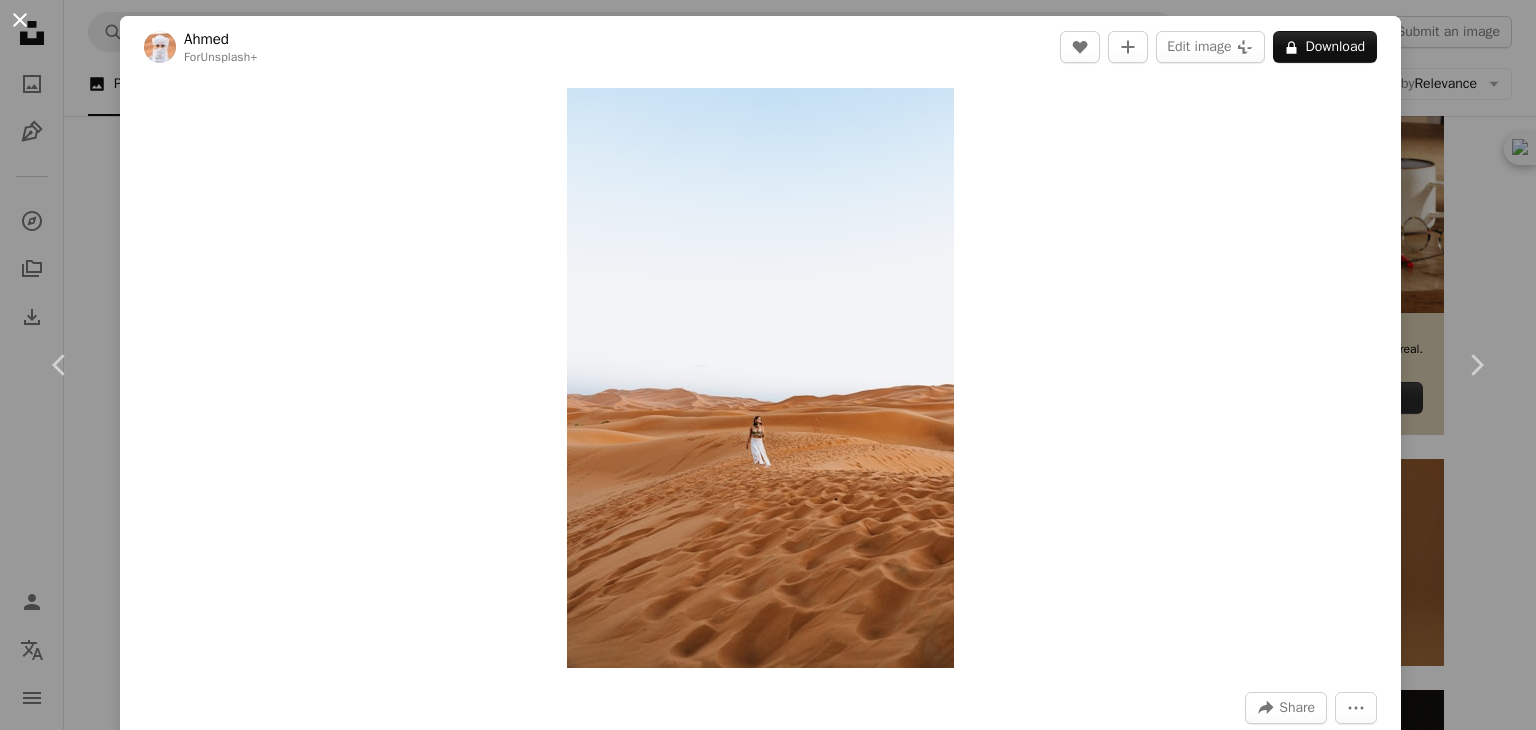 click on "An X shape" at bounding box center [20, 20] 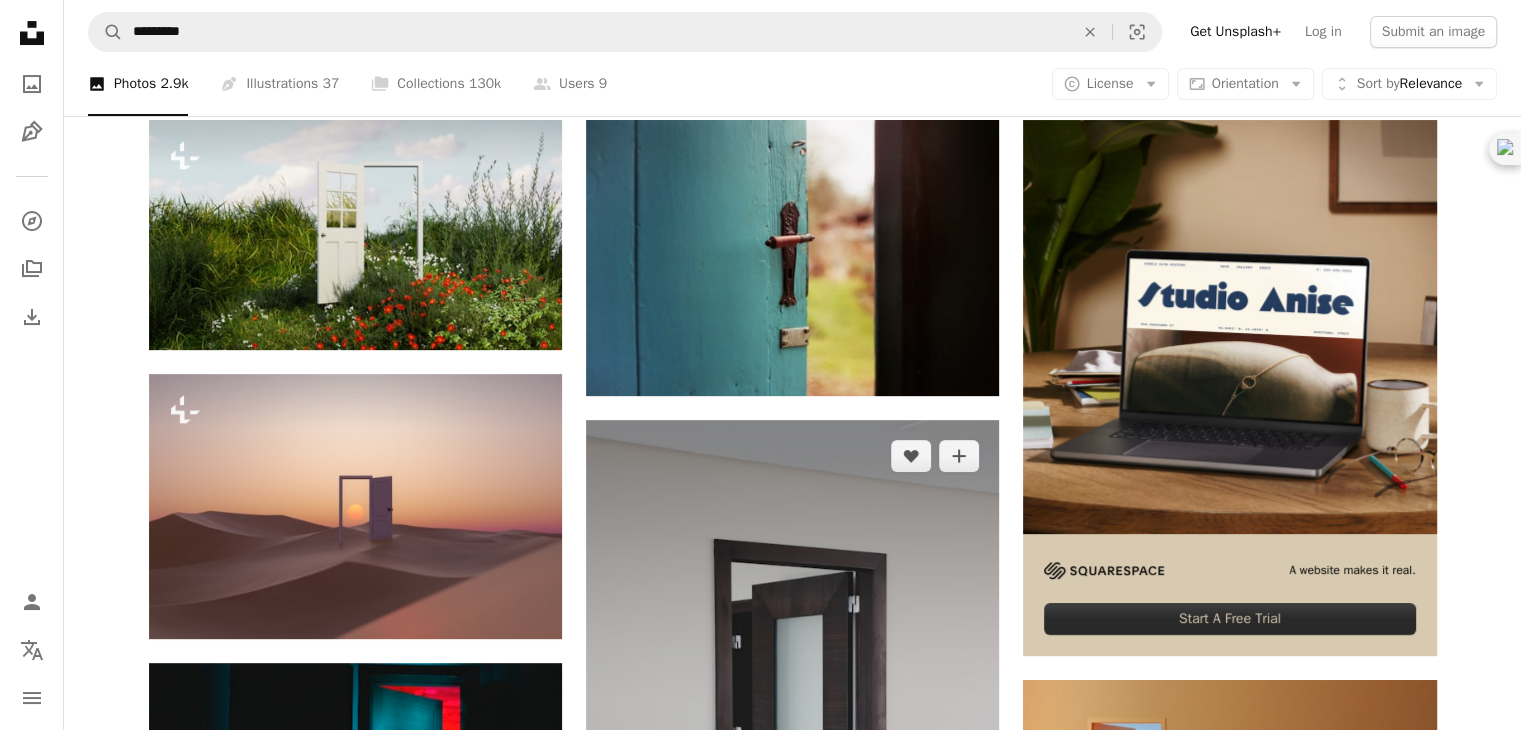 scroll, scrollTop: 0, scrollLeft: 0, axis: both 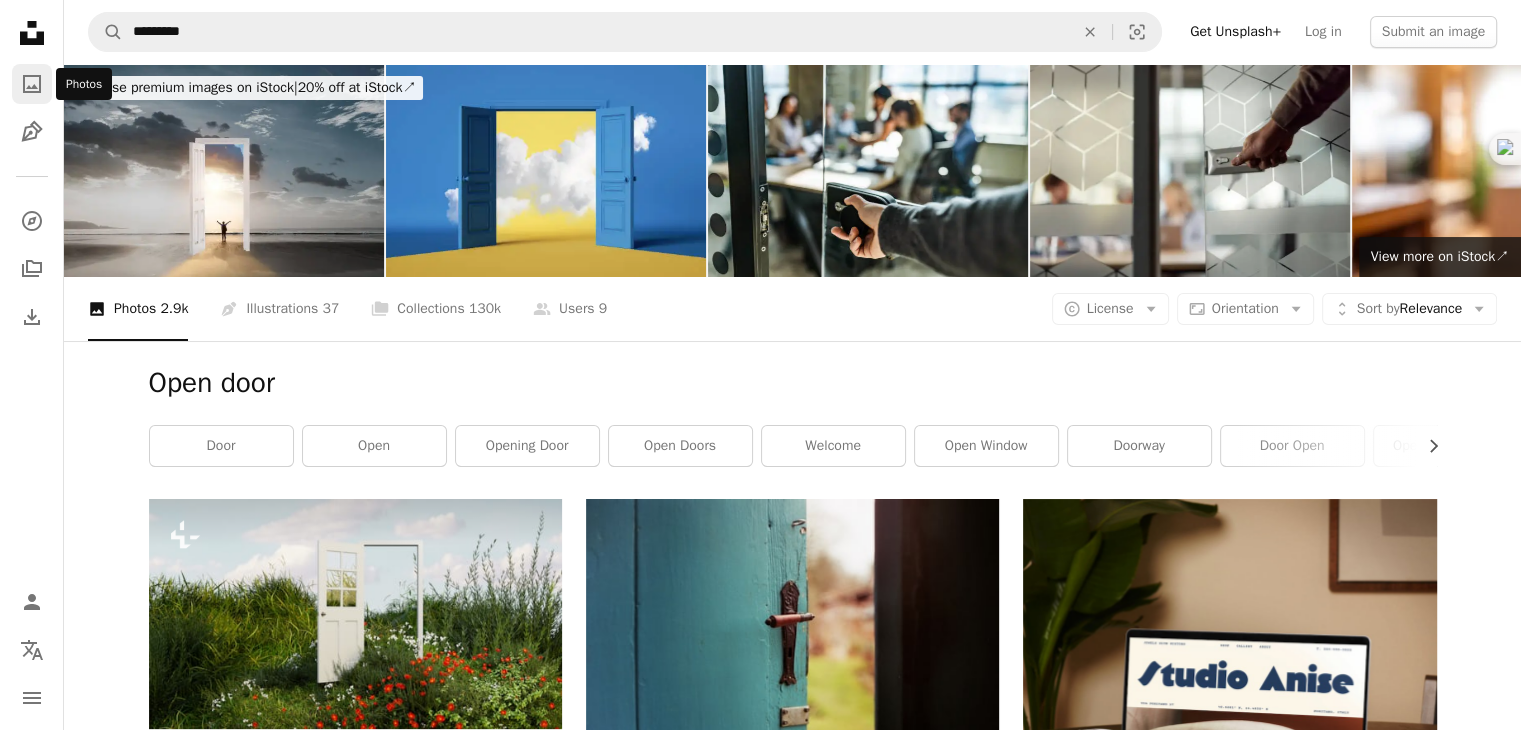 click on "A photo" 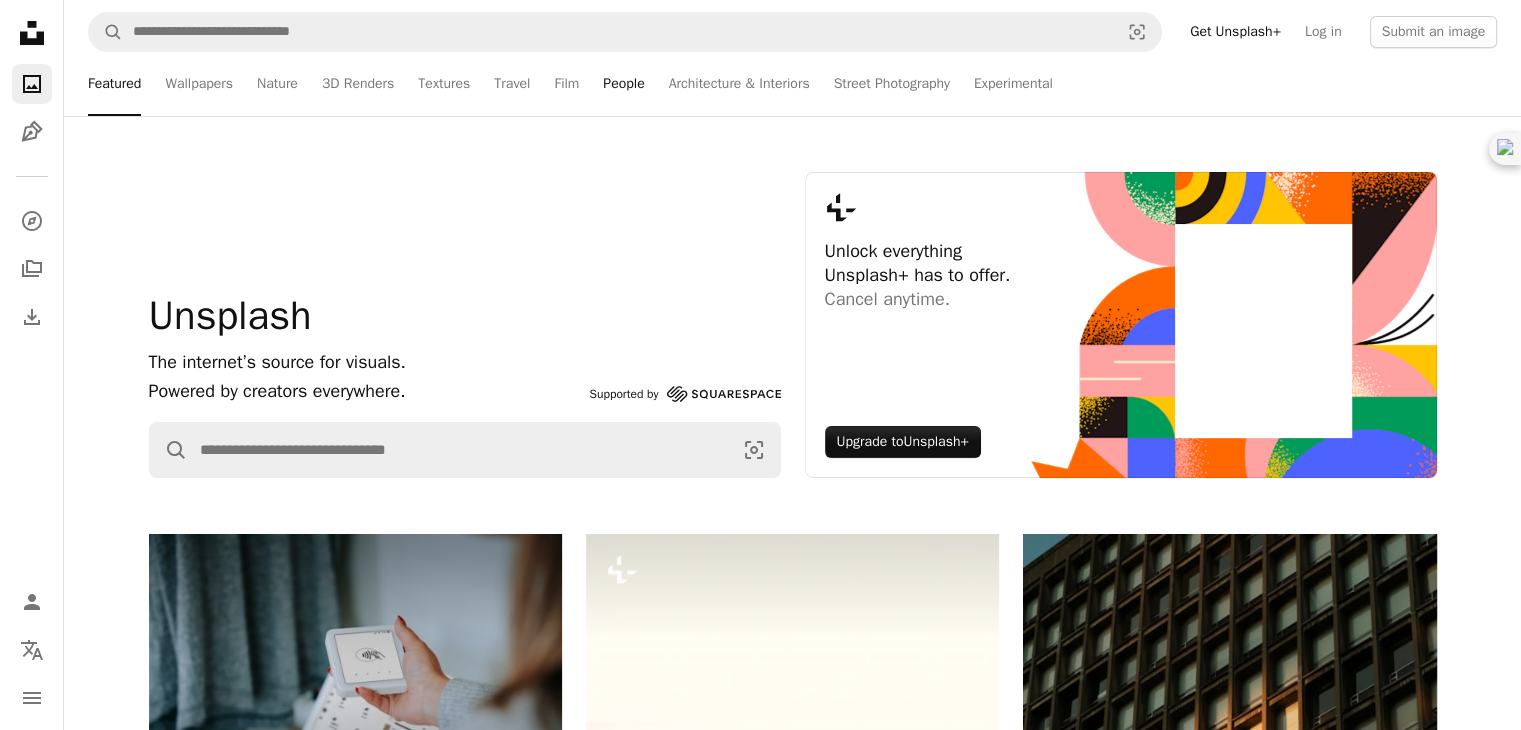 click on "People" at bounding box center [623, 84] 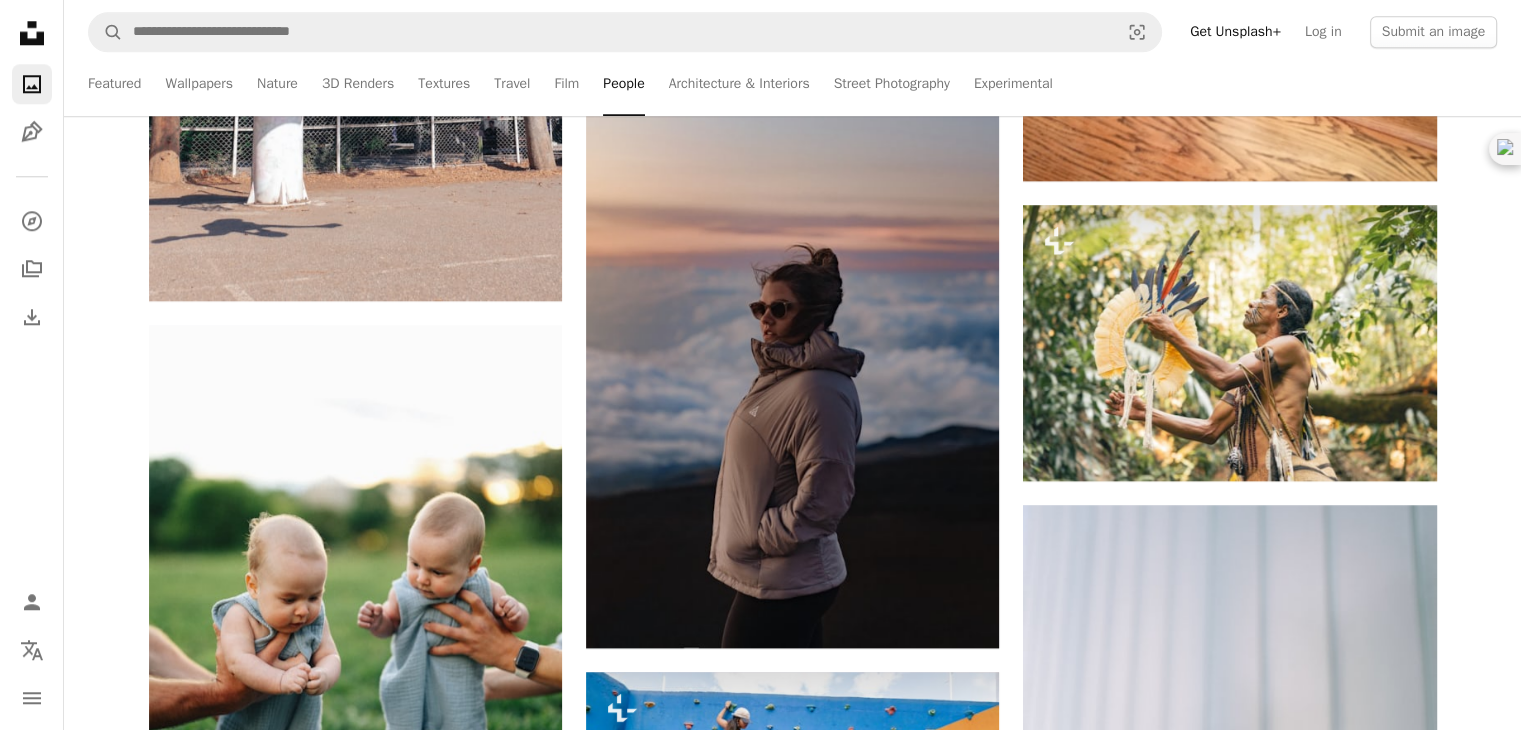 scroll, scrollTop: 1800, scrollLeft: 0, axis: vertical 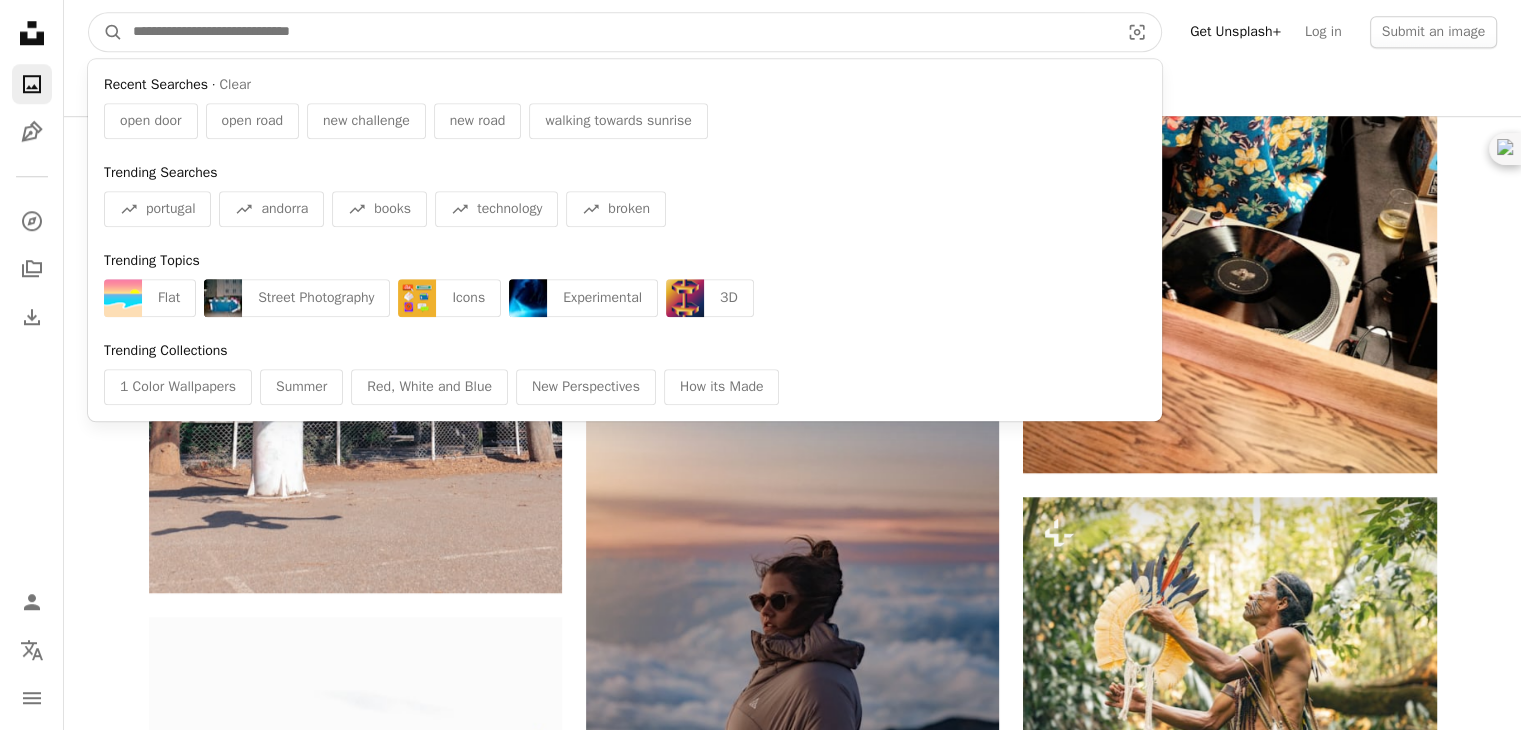 paste on "*********" 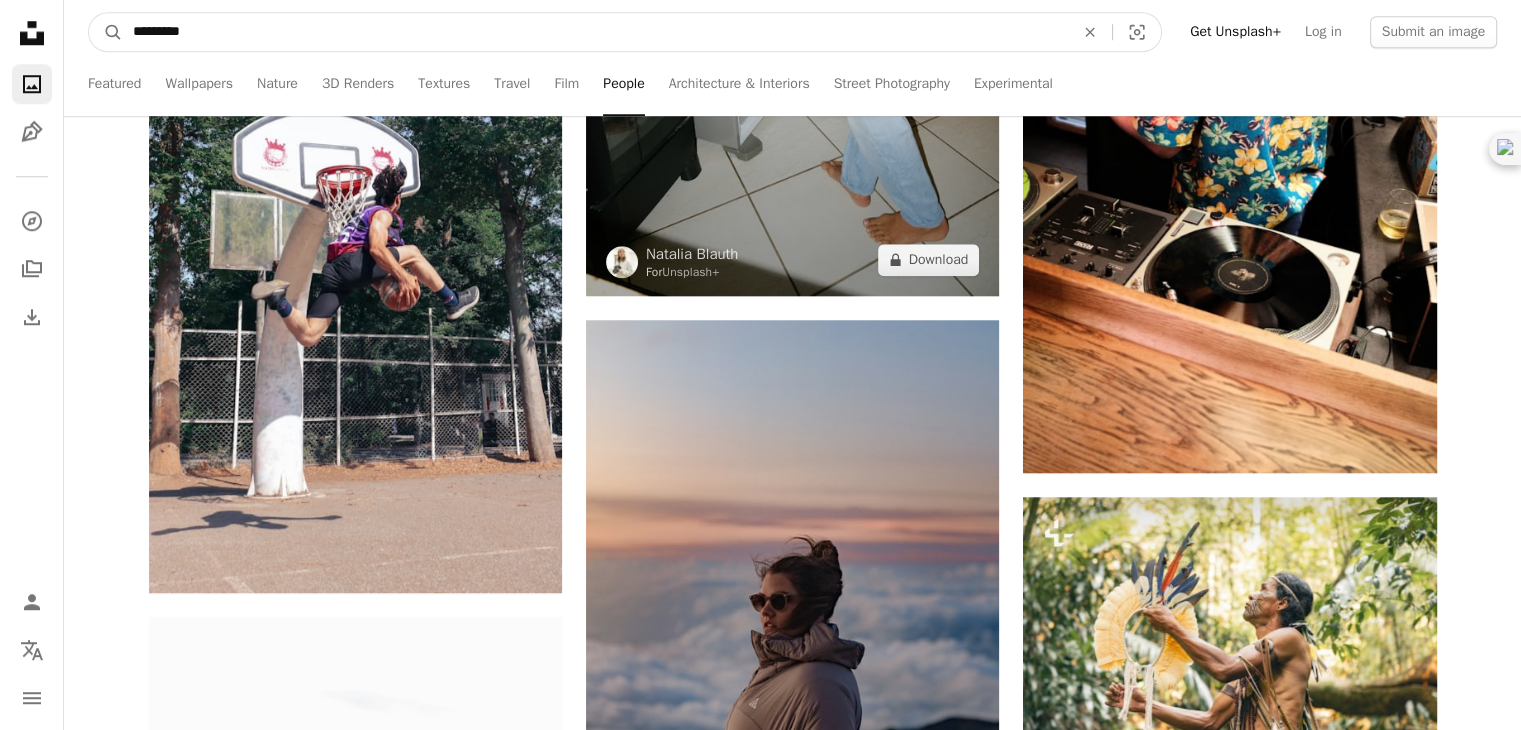 type on "*********" 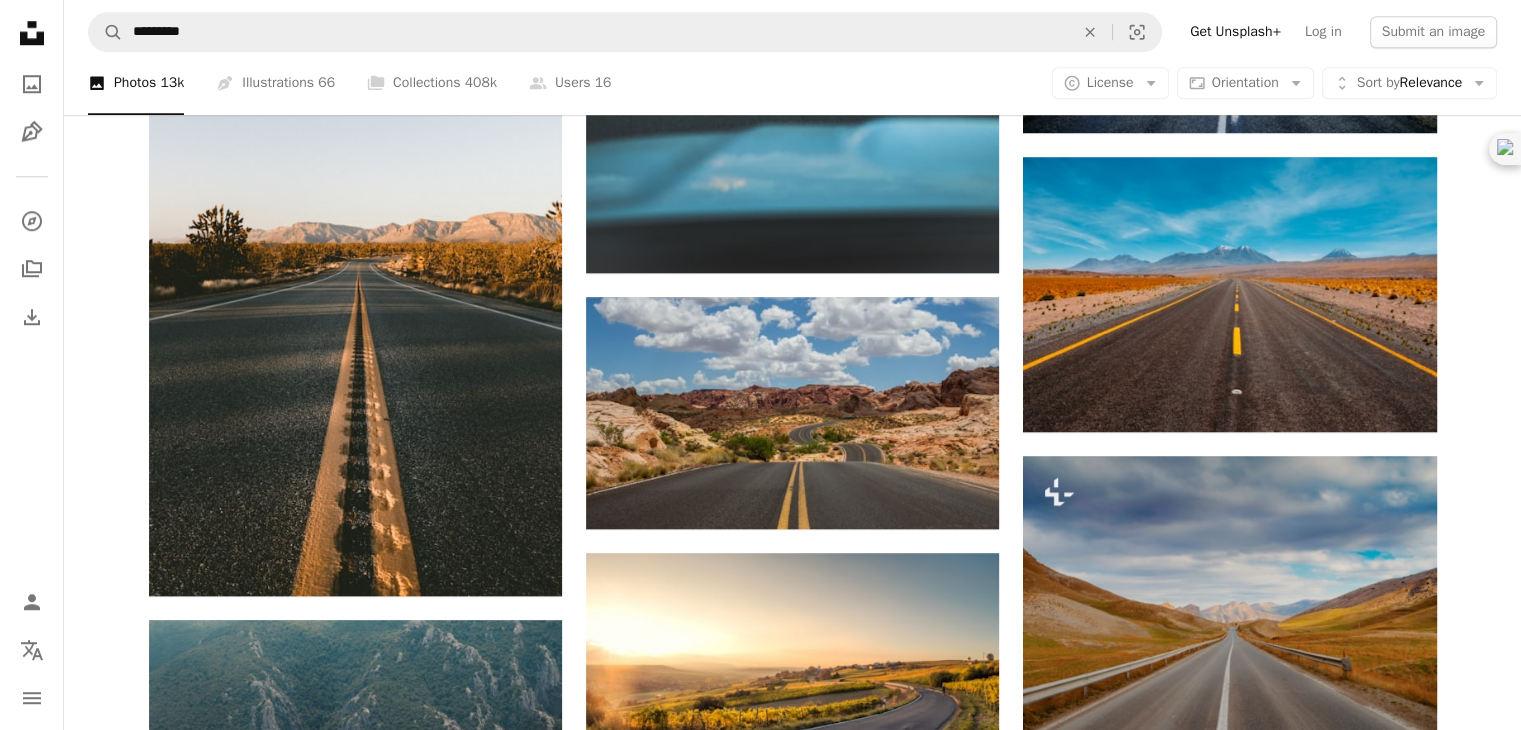 scroll, scrollTop: 1800, scrollLeft: 0, axis: vertical 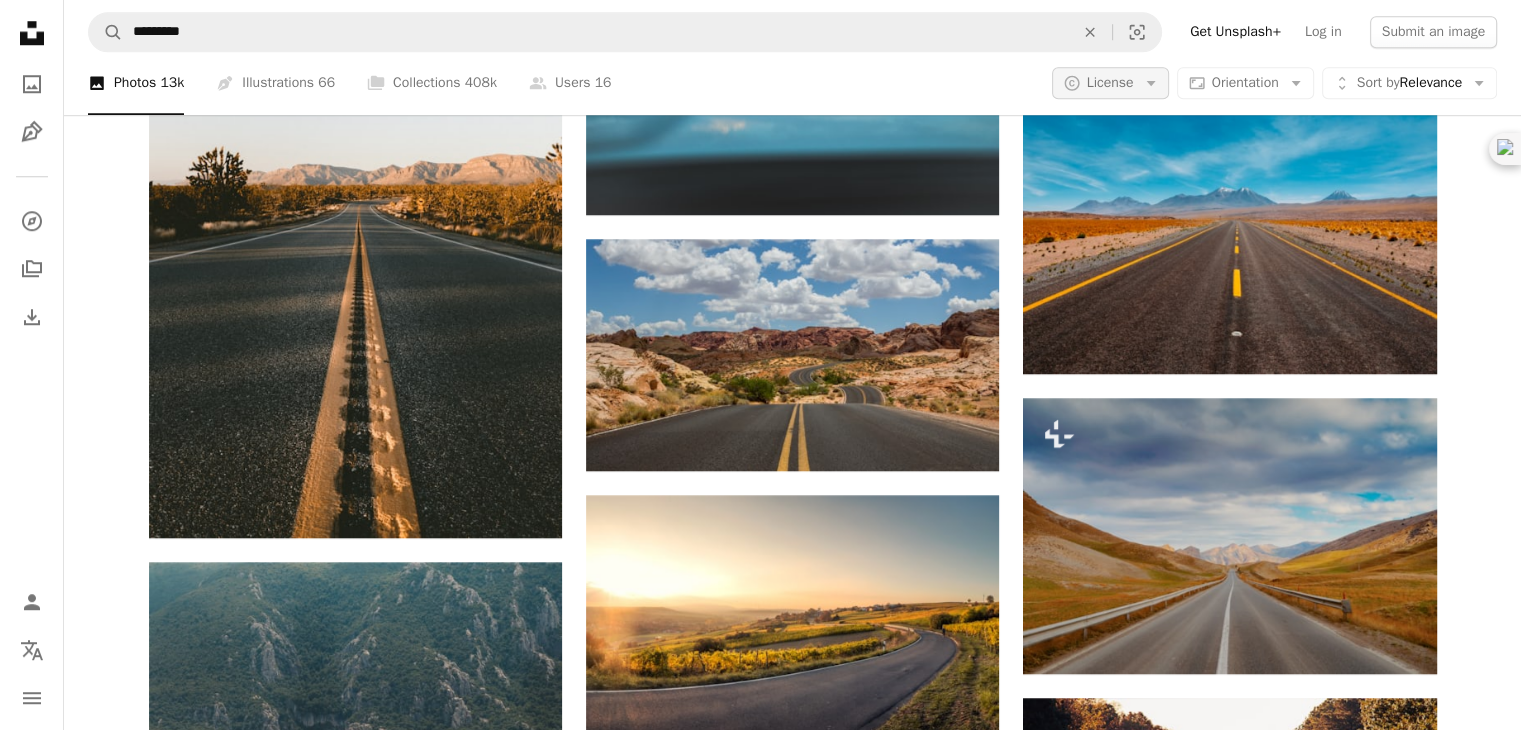 click on "Arrow down" 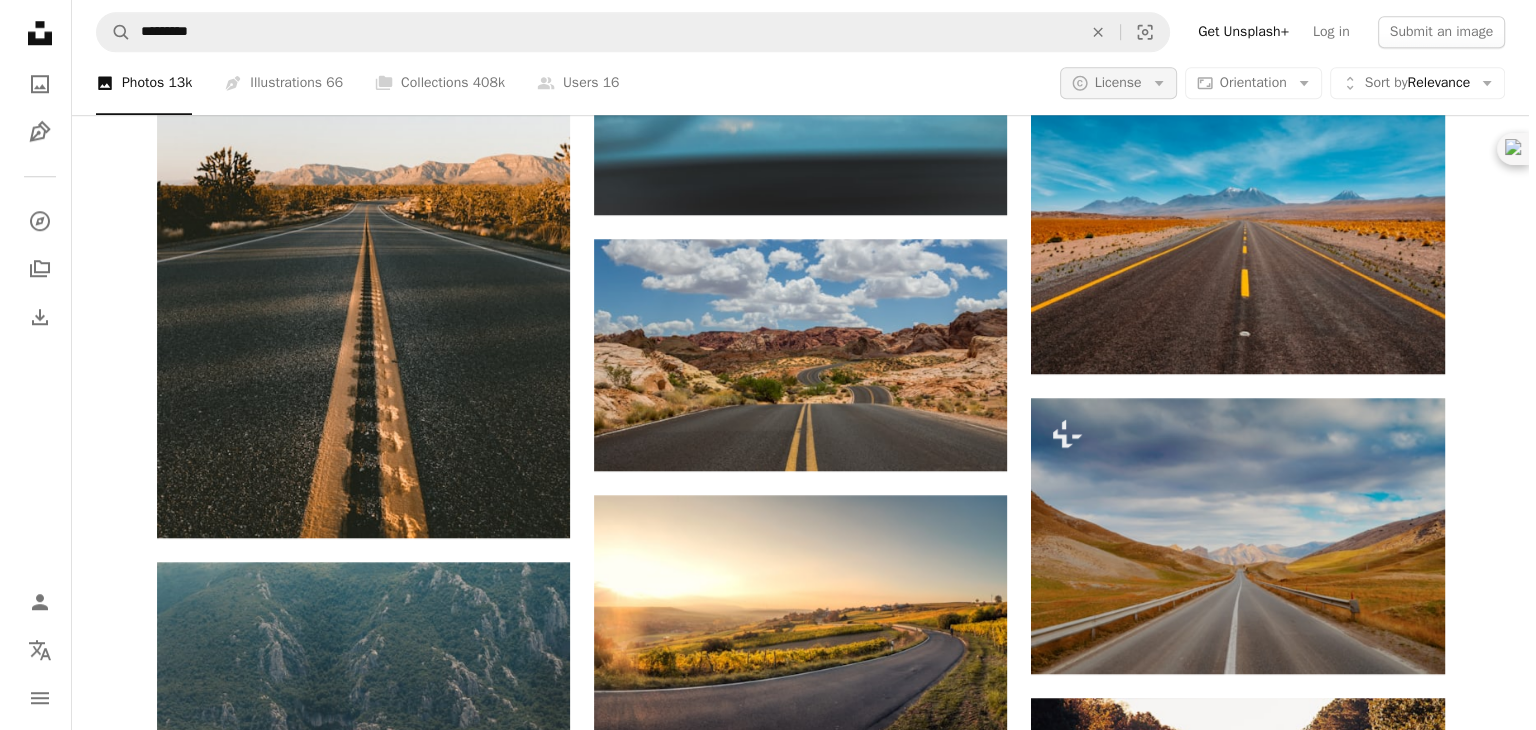 scroll, scrollTop: 0, scrollLeft: 0, axis: both 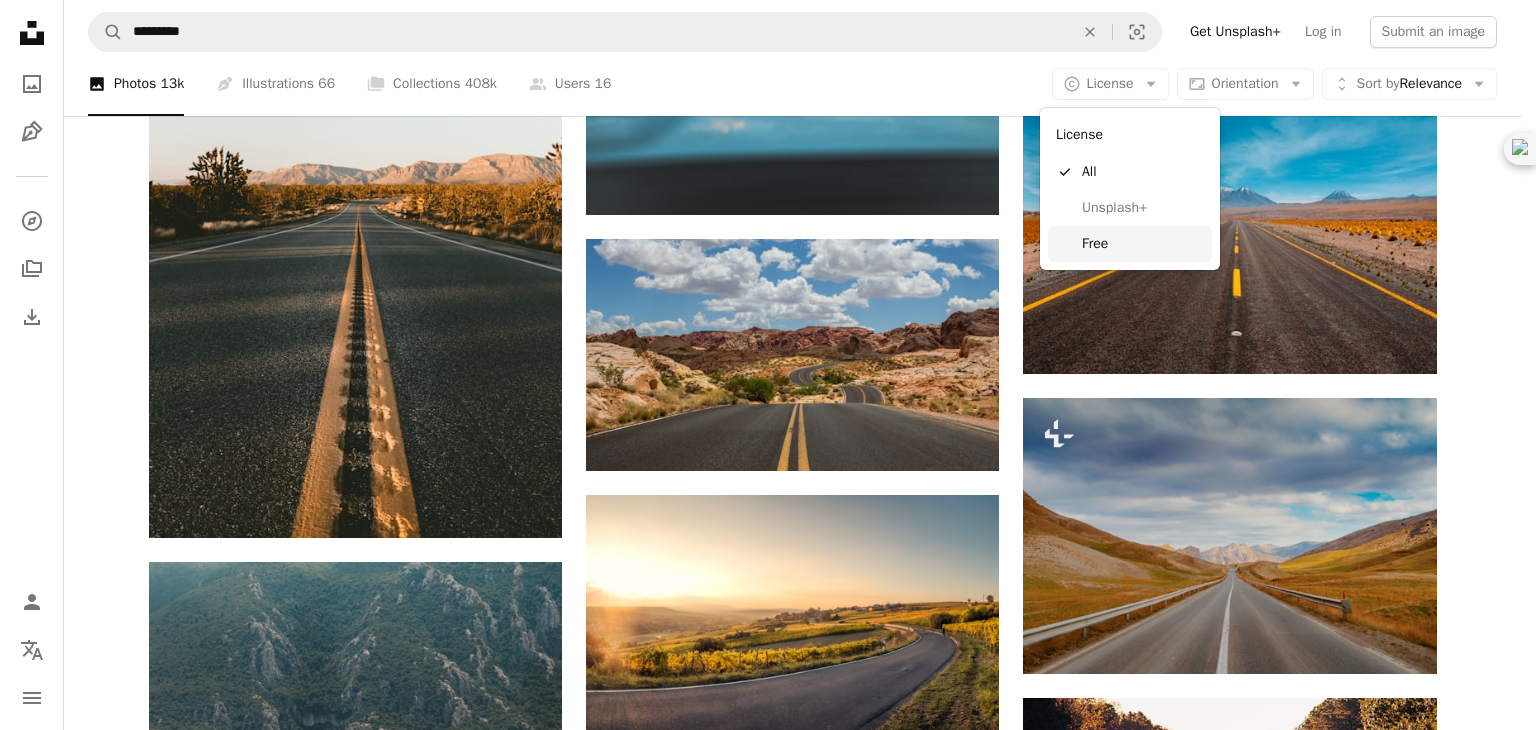 click on "Free" at bounding box center (1143, 244) 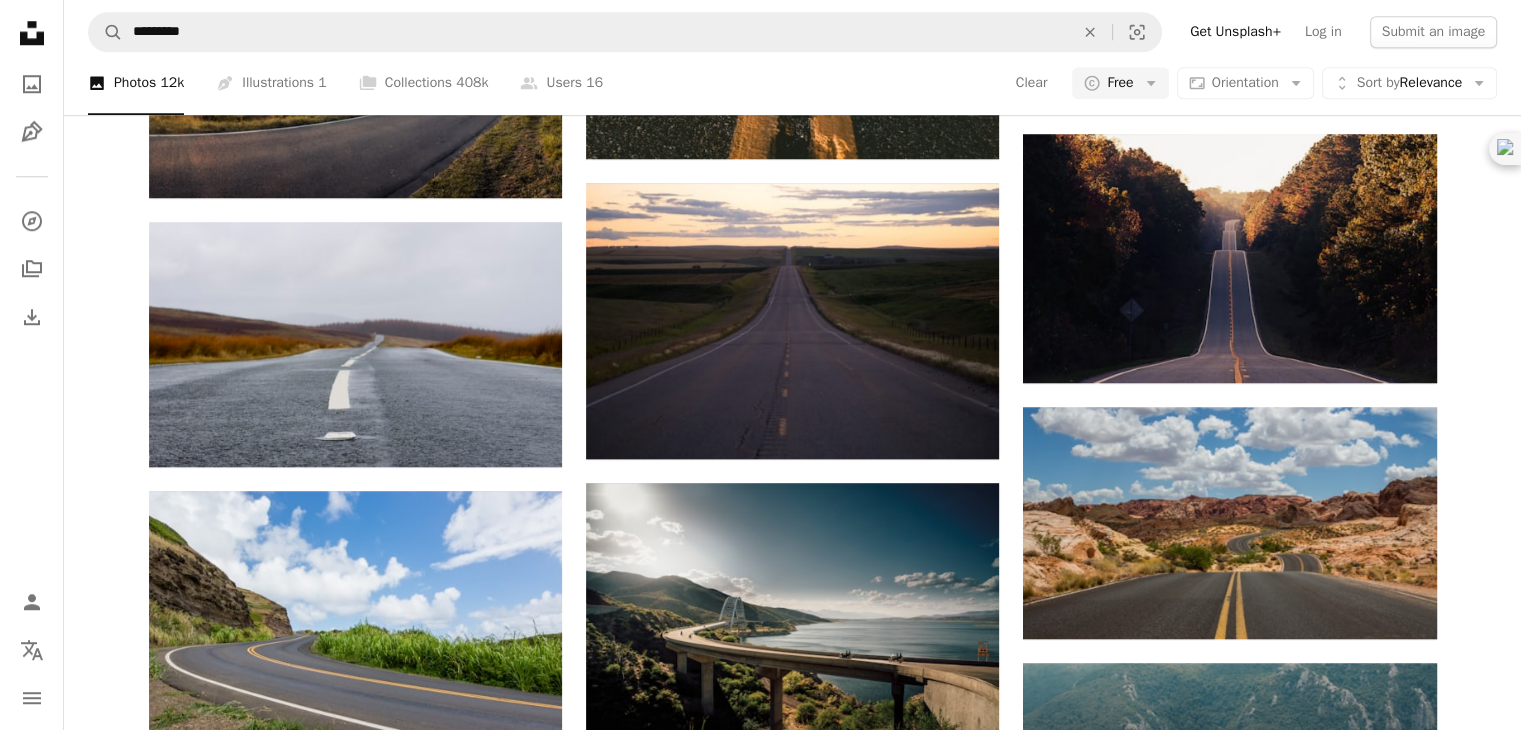 scroll, scrollTop: 700, scrollLeft: 0, axis: vertical 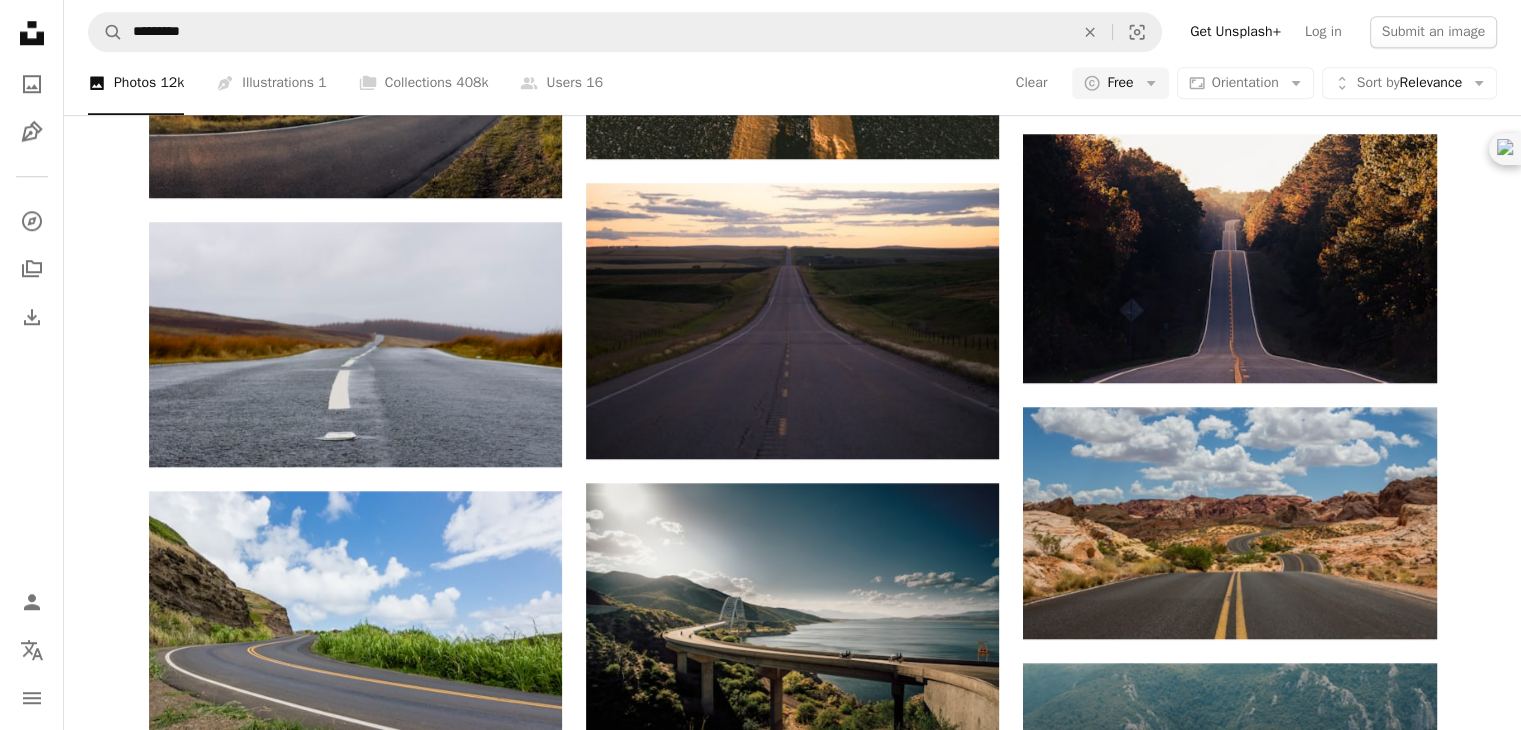 click on "Arrow pointing down" at bounding box center (959, -820) 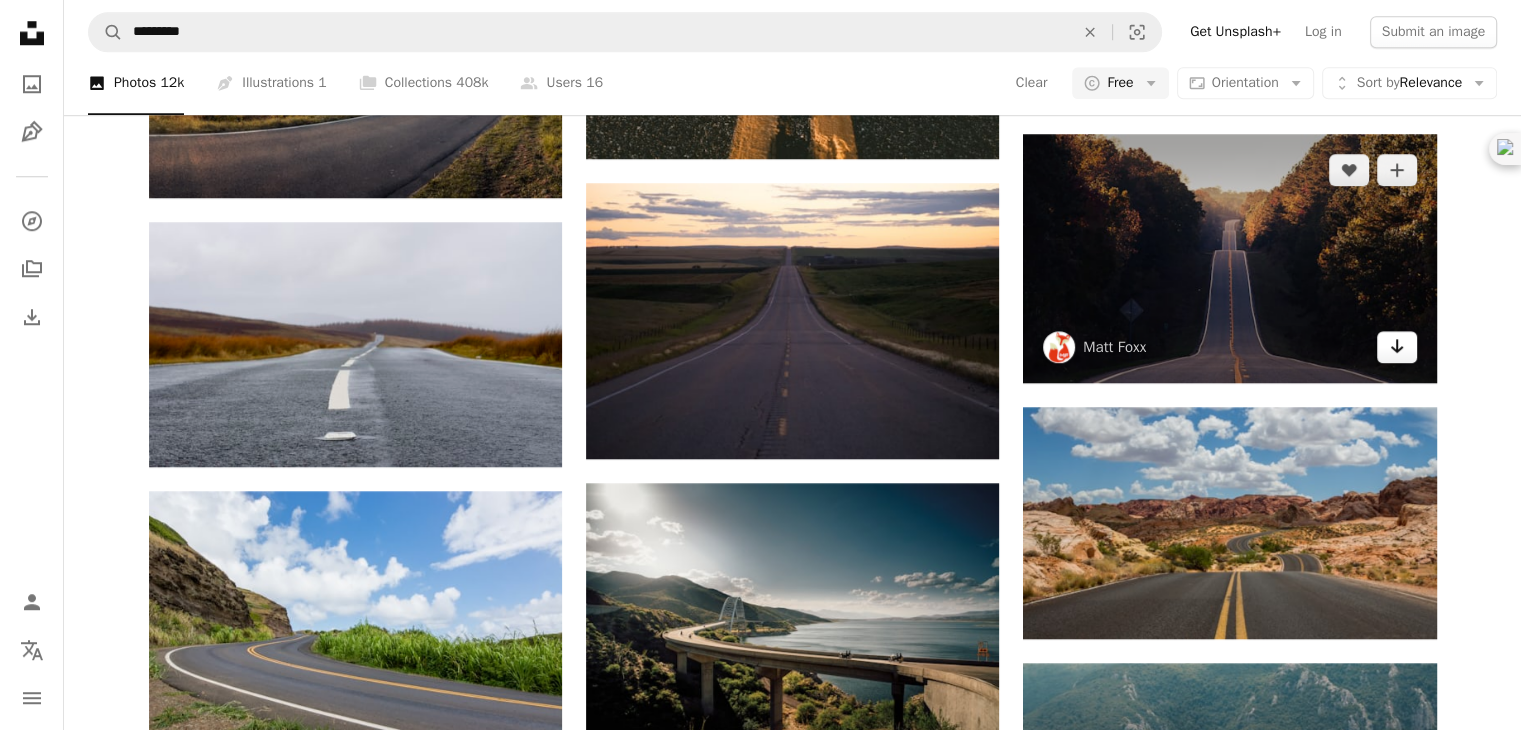 scroll, scrollTop: 3600, scrollLeft: 0, axis: vertical 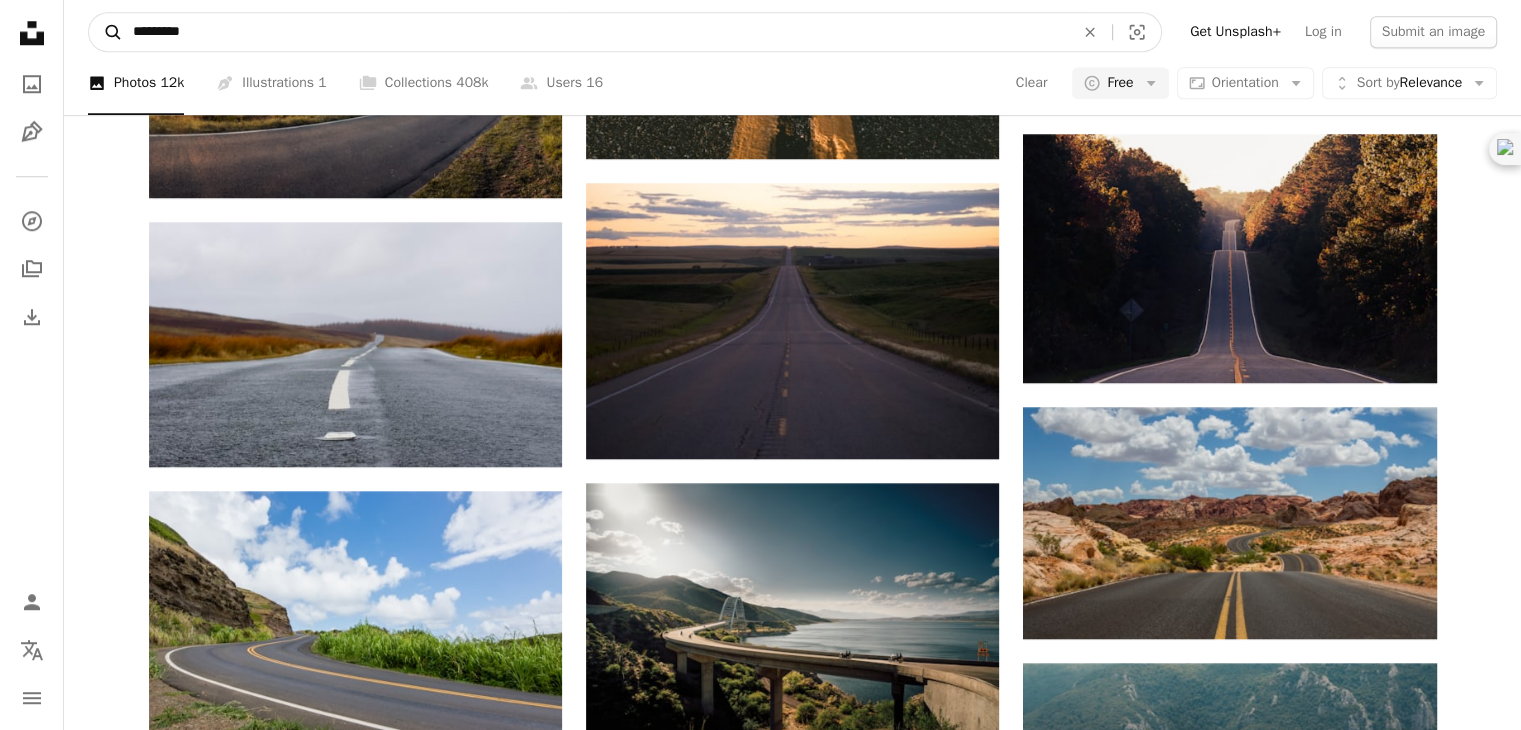 drag, startPoint x: 300, startPoint y: 33, endPoint x: 108, endPoint y: 40, distance: 192.12756 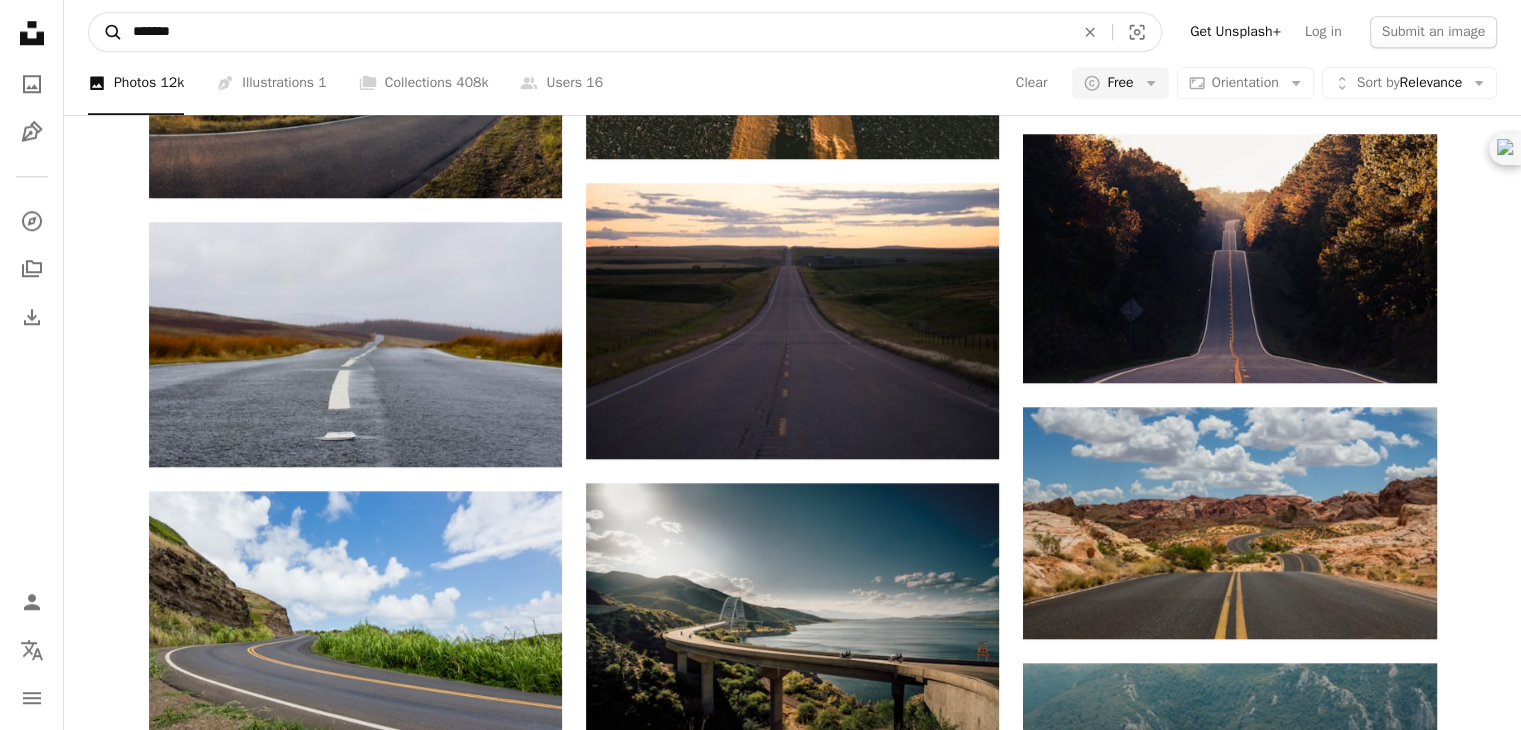 type on "*******" 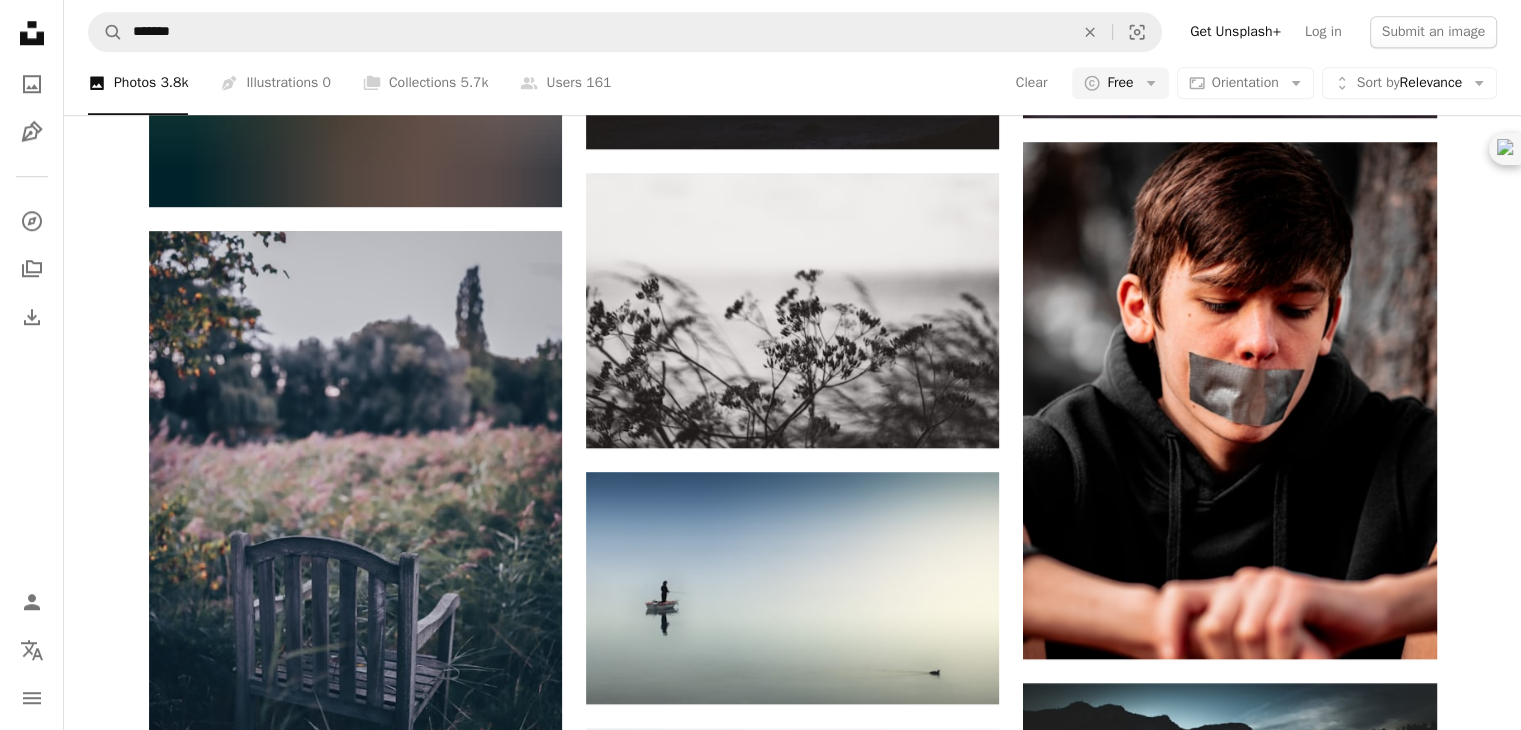 scroll, scrollTop: 0, scrollLeft: 0, axis: both 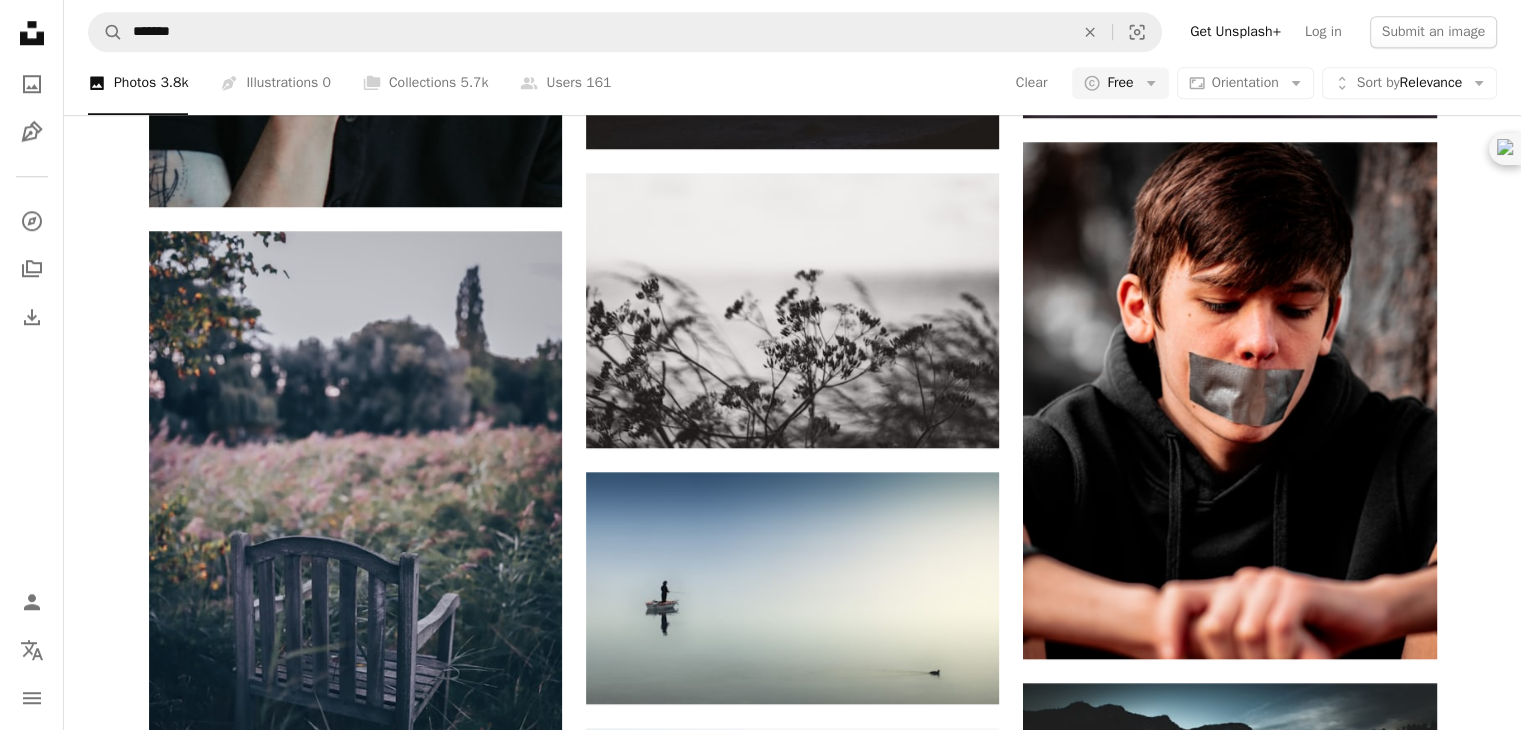 click on "person" at bounding box center [680, -1354] 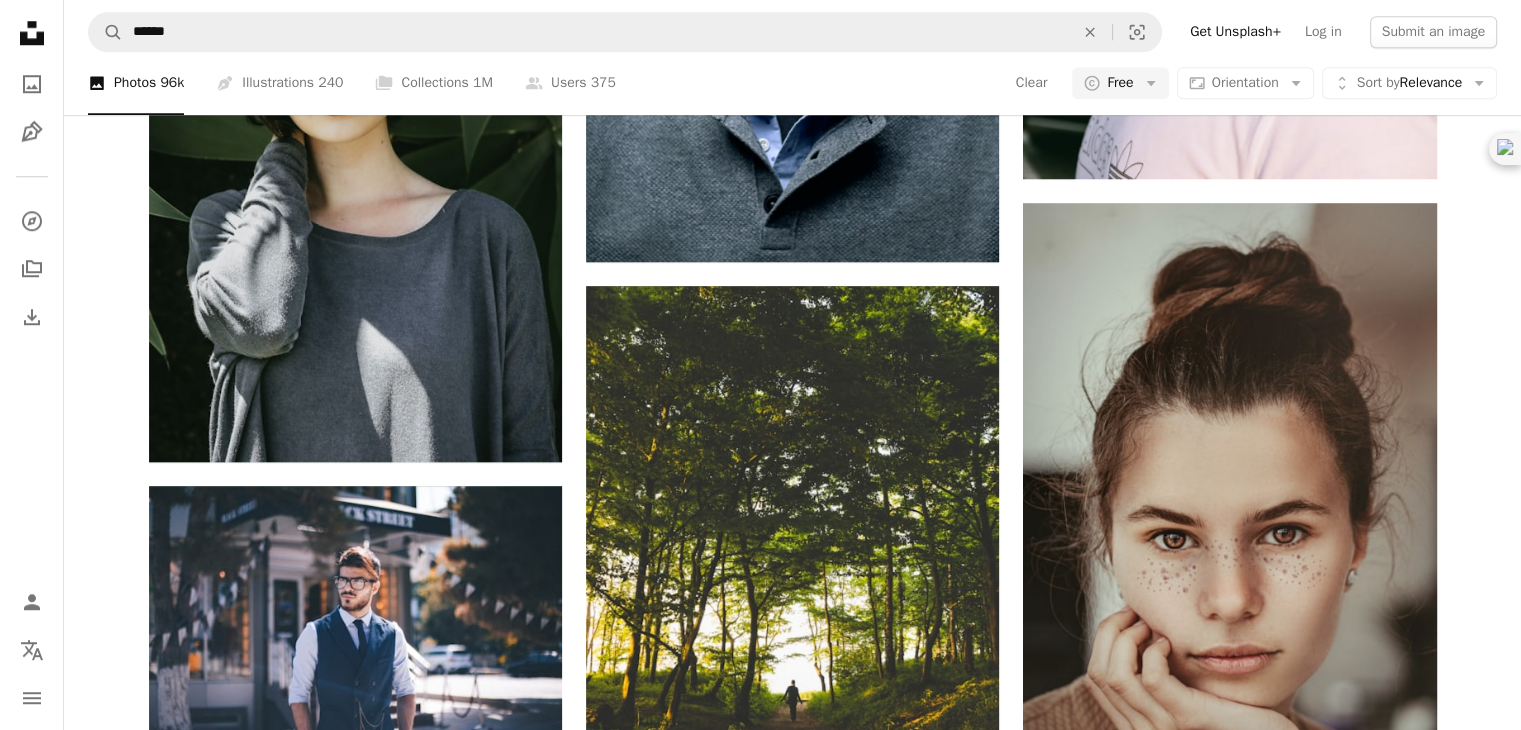 scroll, scrollTop: 100, scrollLeft: 0, axis: vertical 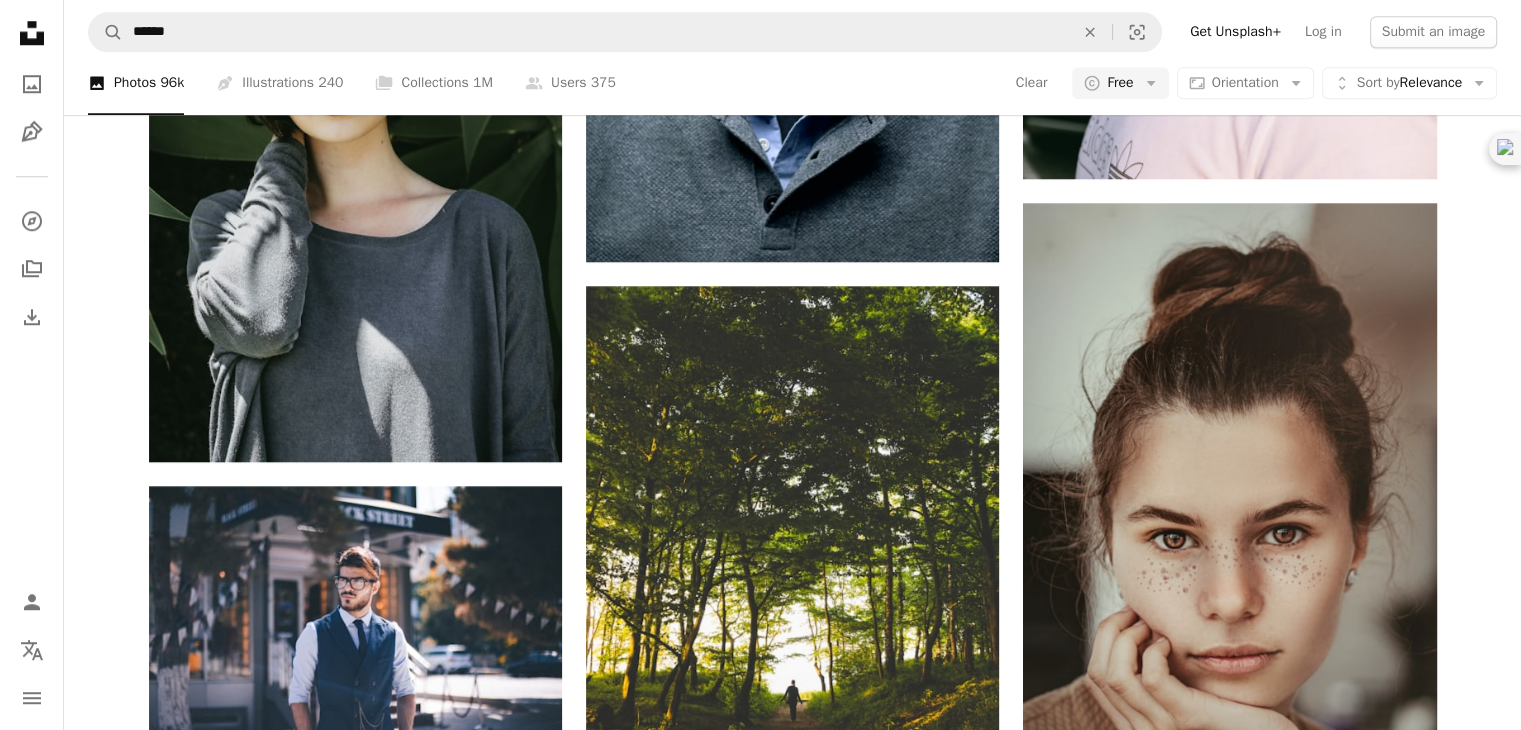 click on "nature" at bounding box center (986, -1354) 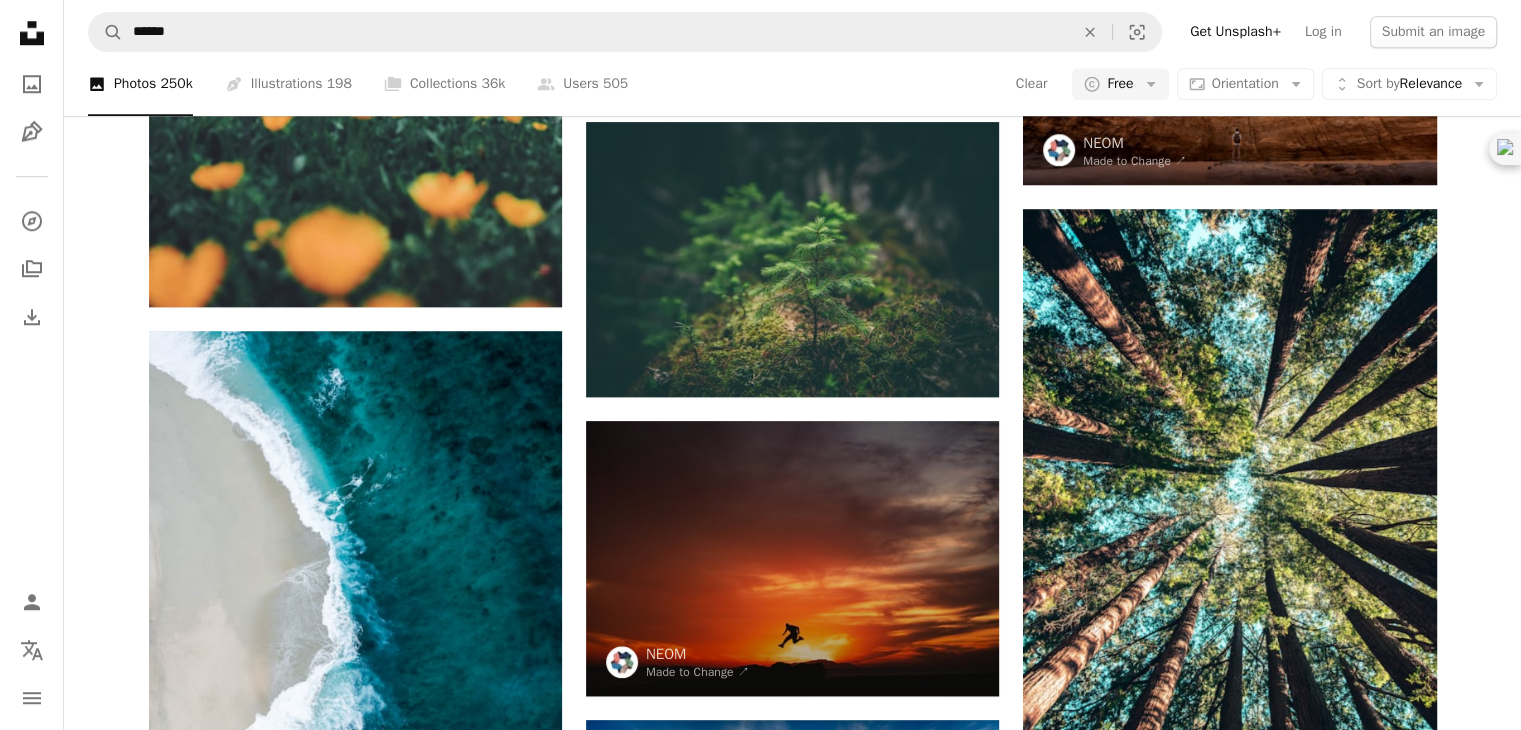 scroll, scrollTop: 0, scrollLeft: 0, axis: both 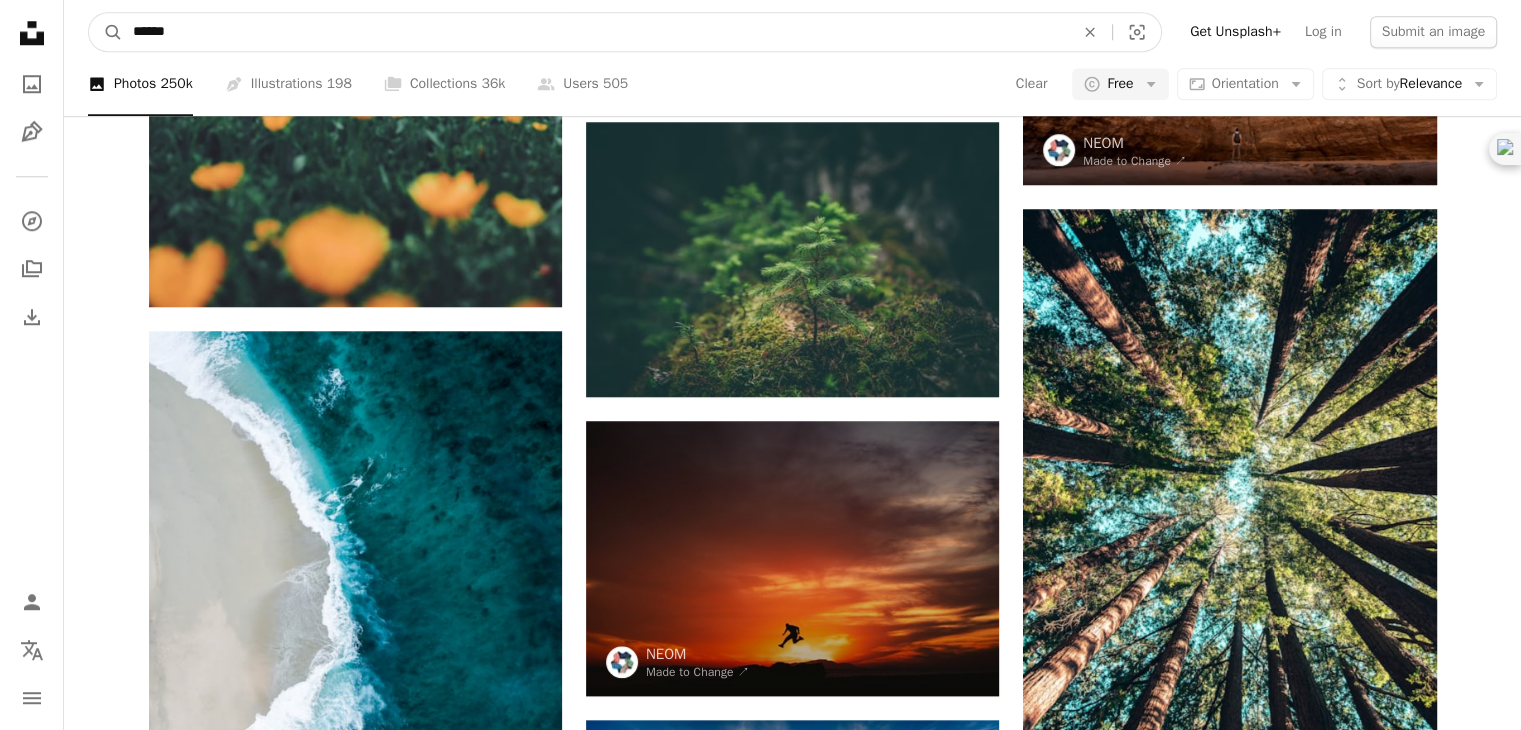 click on "******" at bounding box center [595, 32] 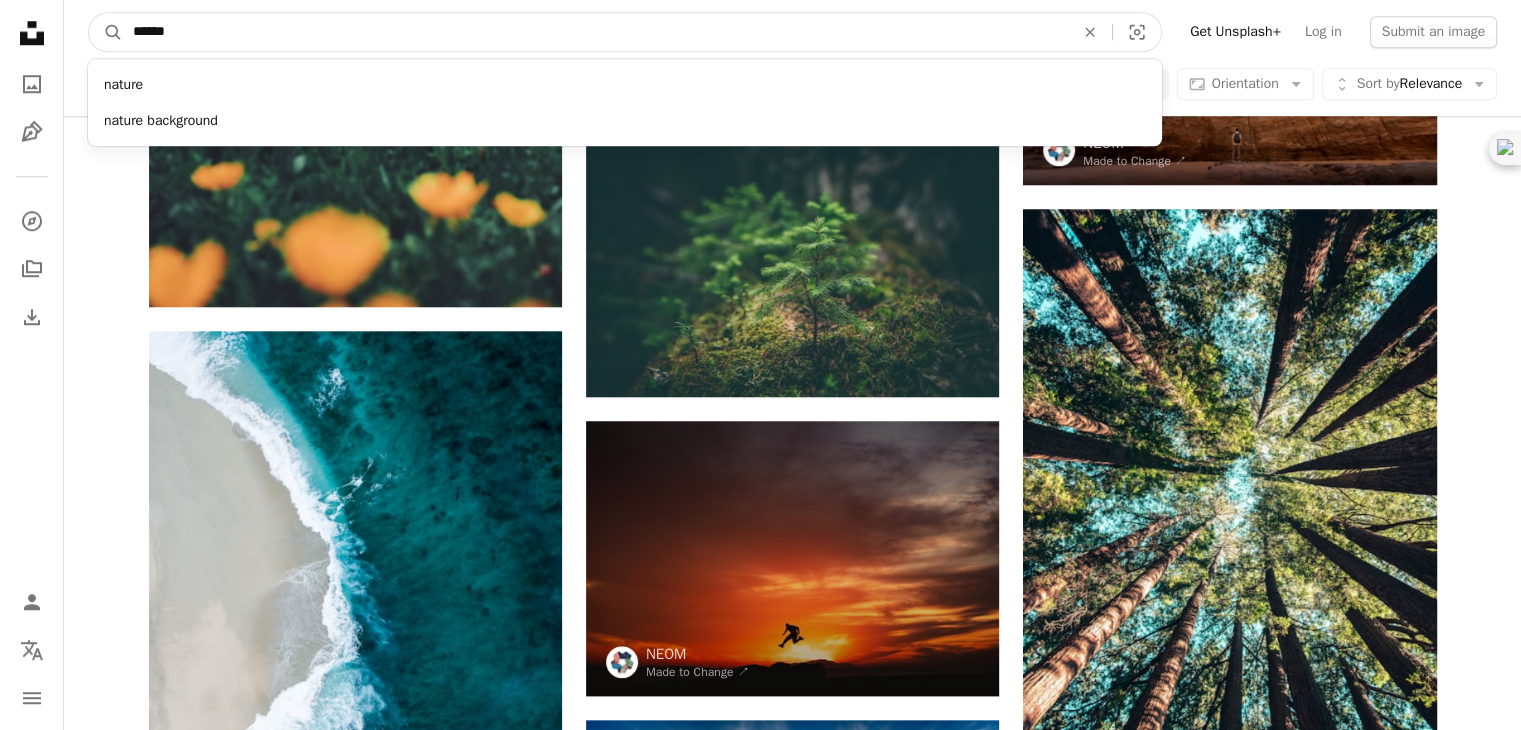 click on "******" at bounding box center [595, 32] 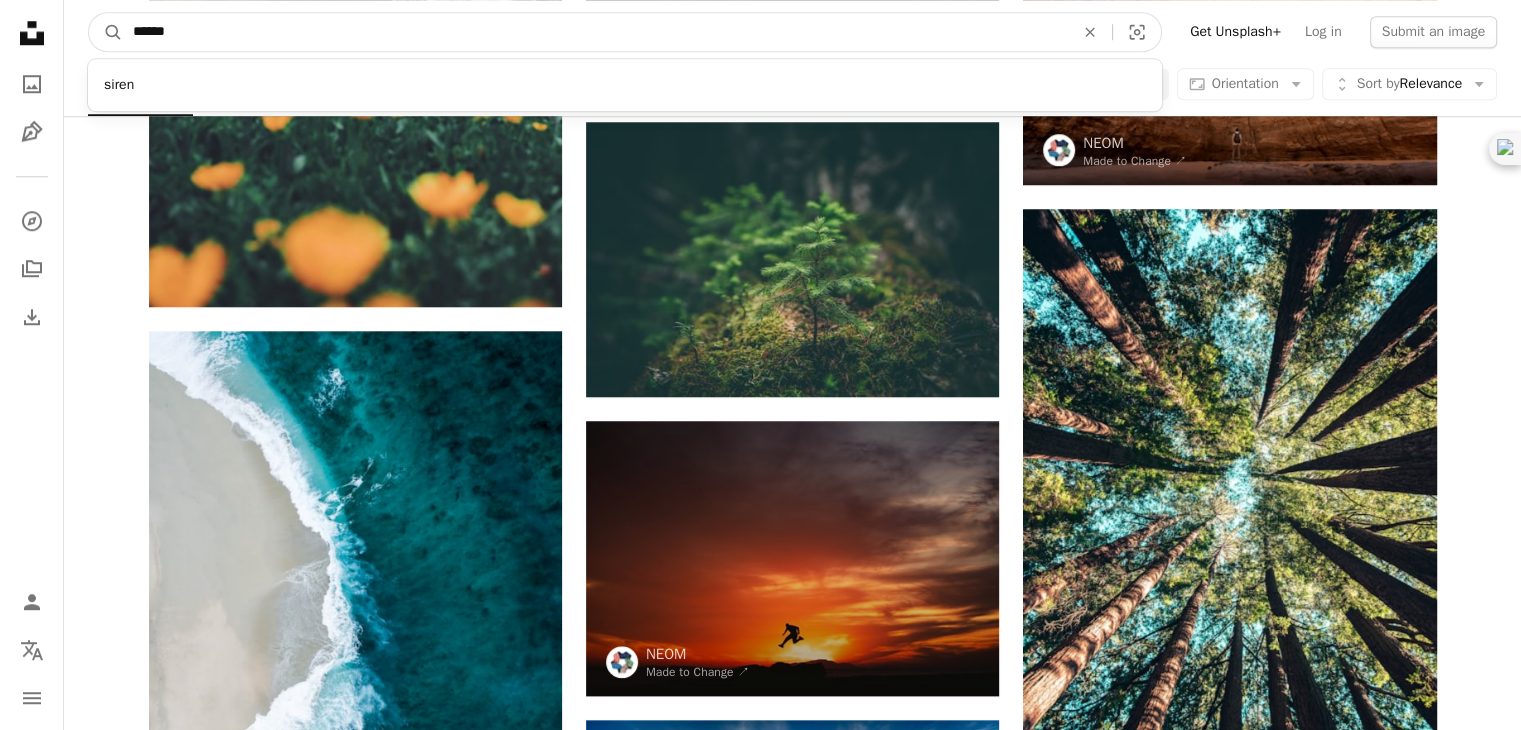 type on "******" 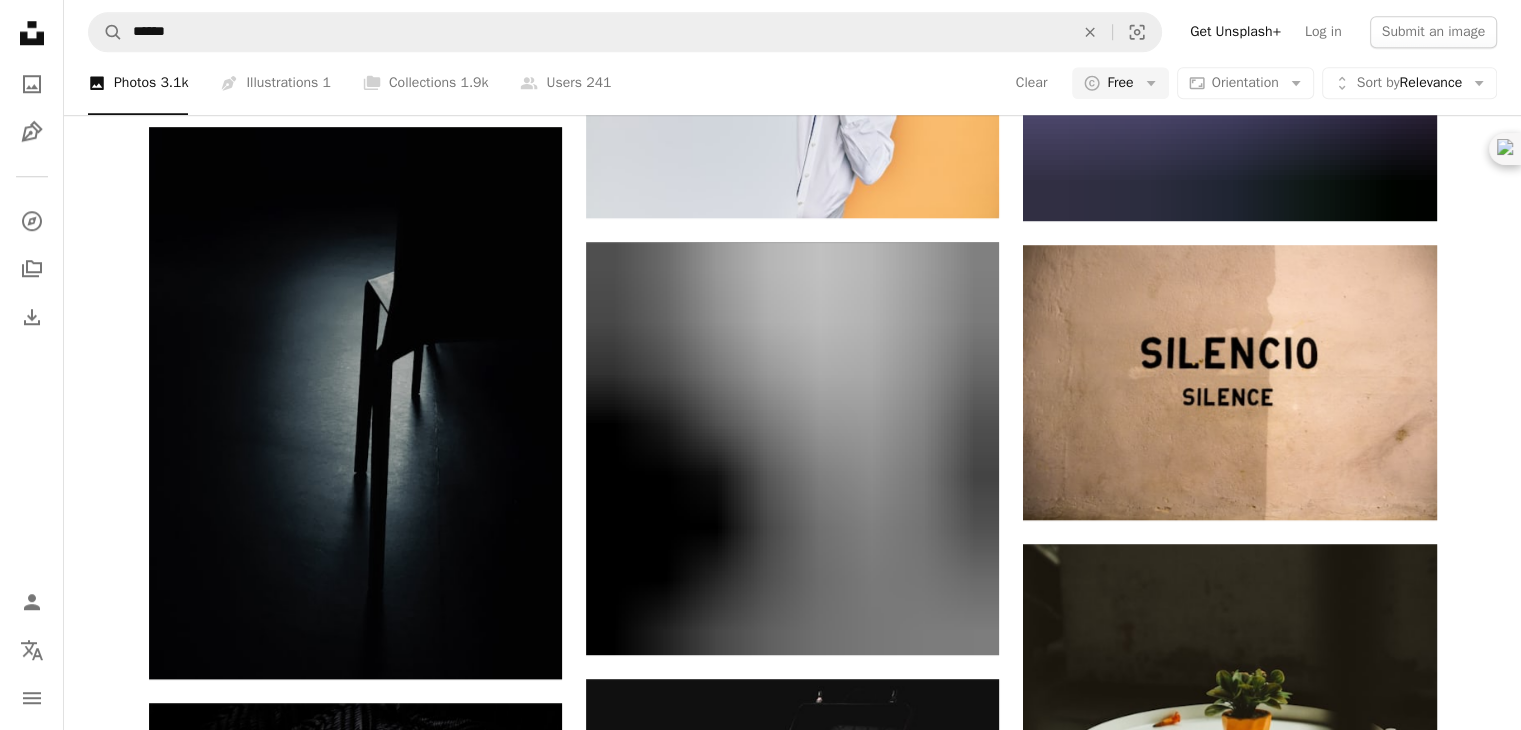 scroll, scrollTop: 0, scrollLeft: 0, axis: both 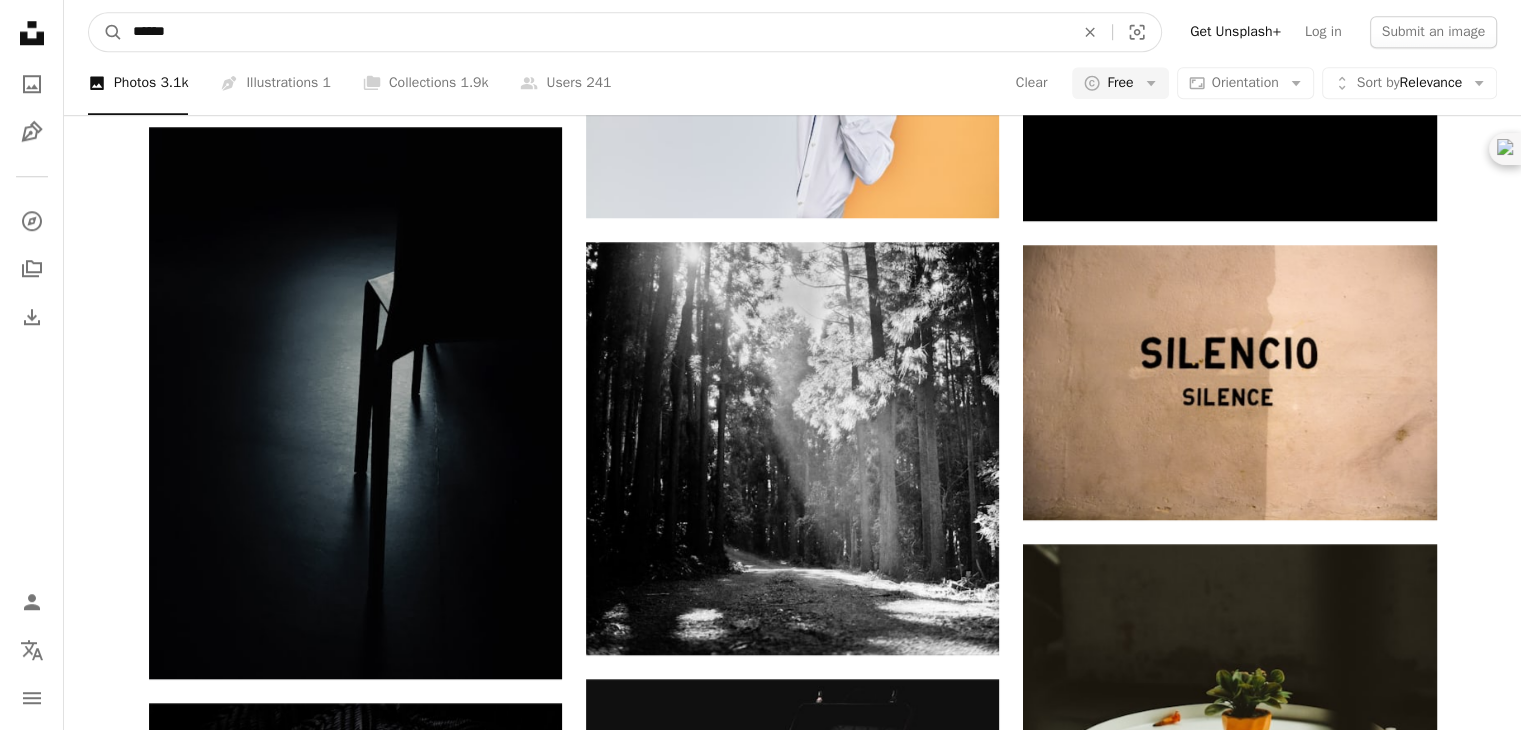 click on "******" at bounding box center (595, 32) 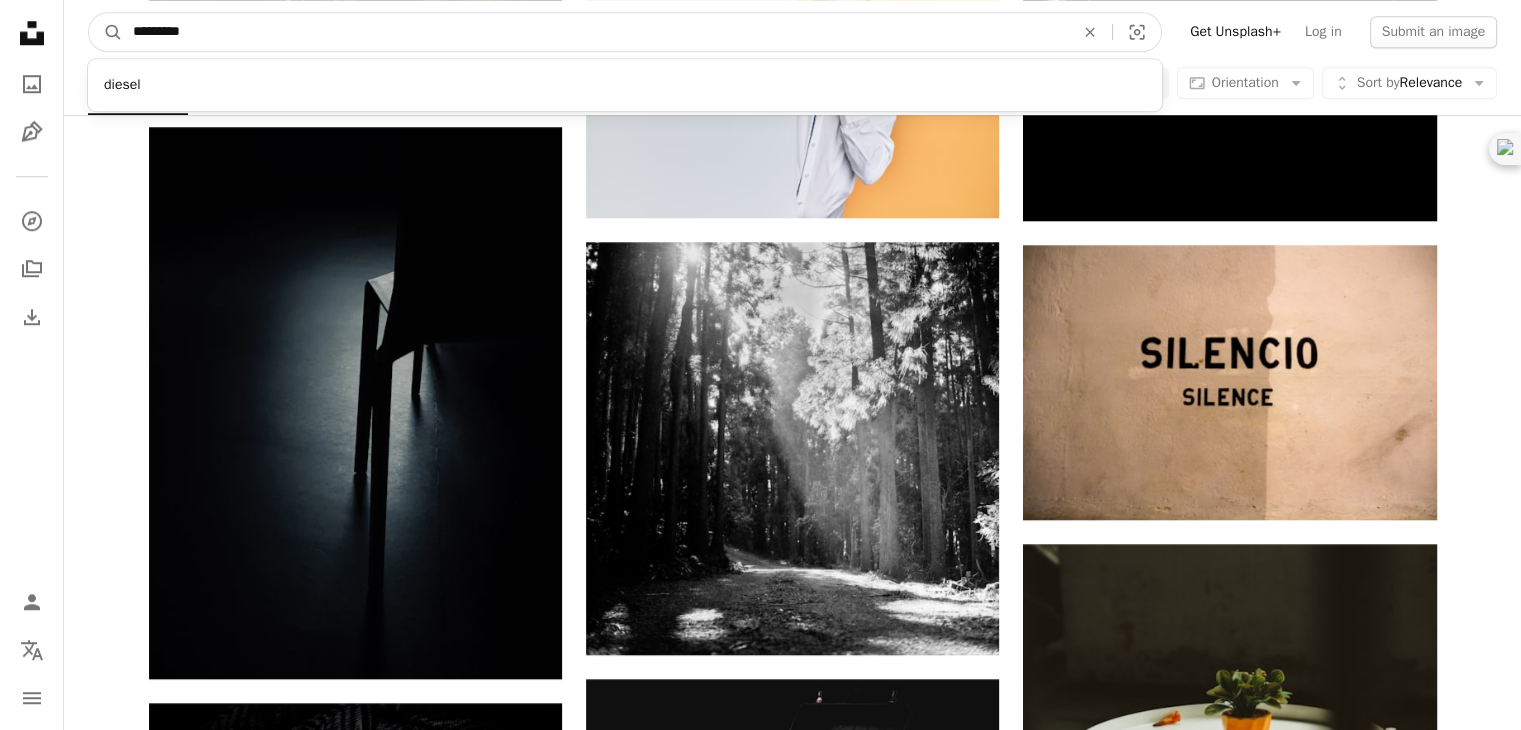 type on "*********" 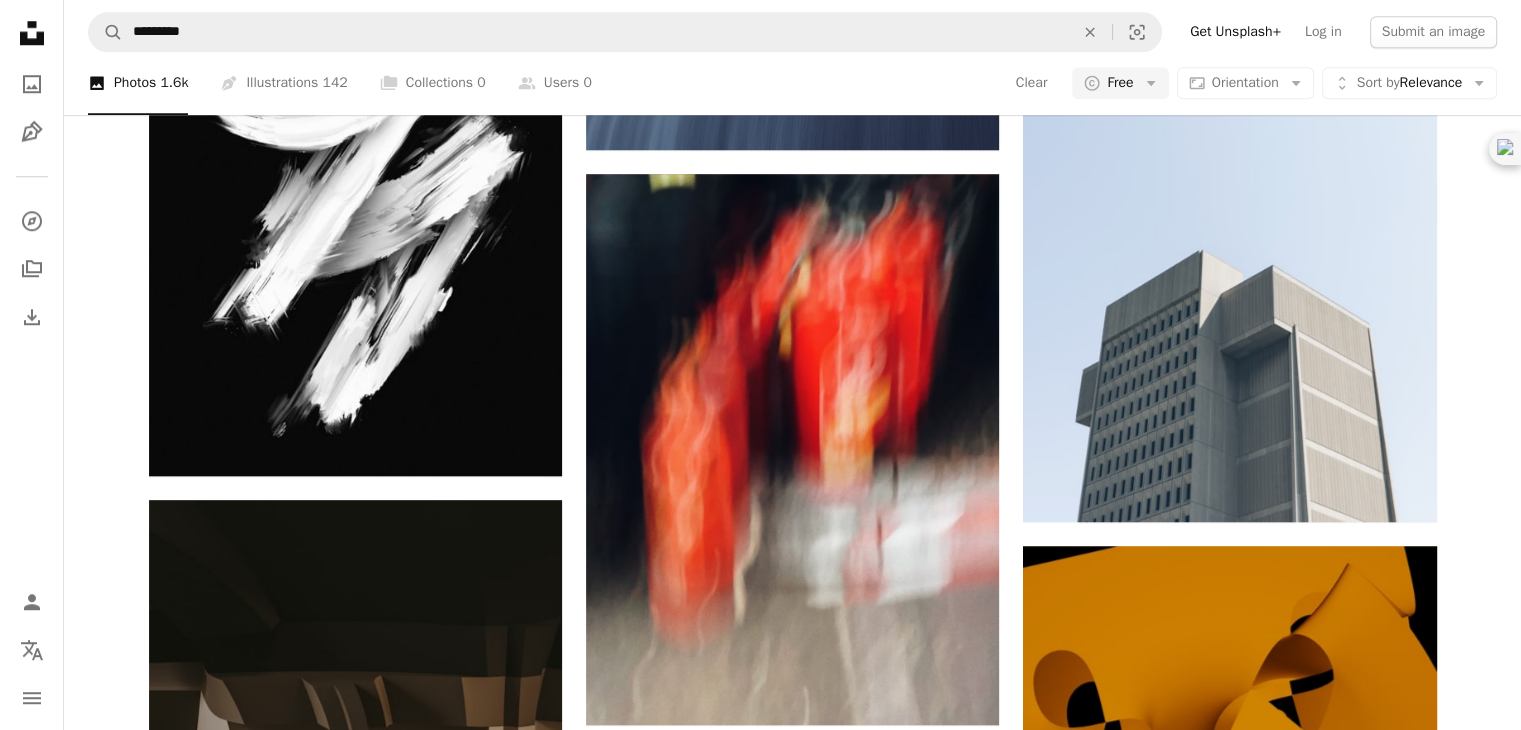scroll, scrollTop: 0, scrollLeft: 0, axis: both 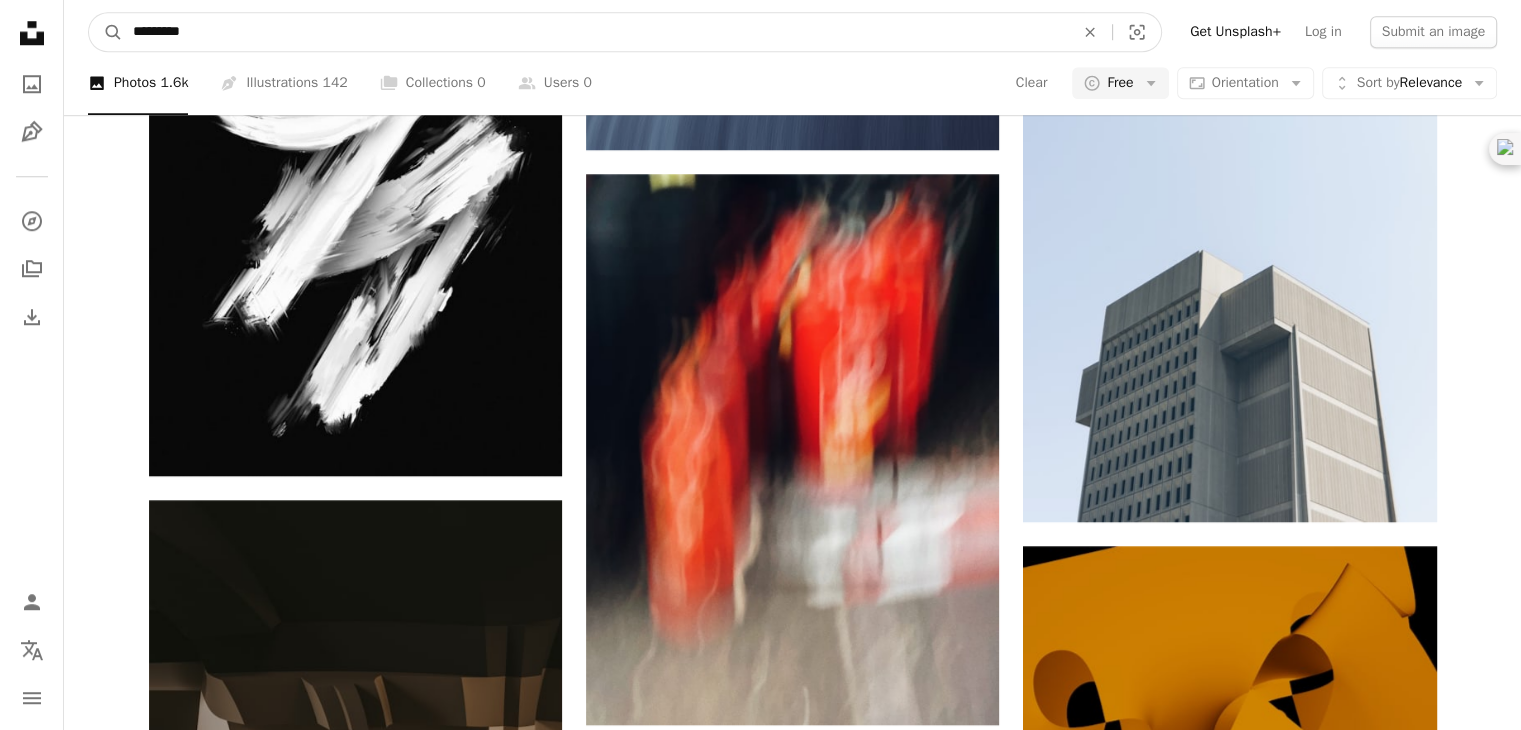 drag, startPoint x: 228, startPoint y: 25, endPoint x: 0, endPoint y: 21, distance: 228.03508 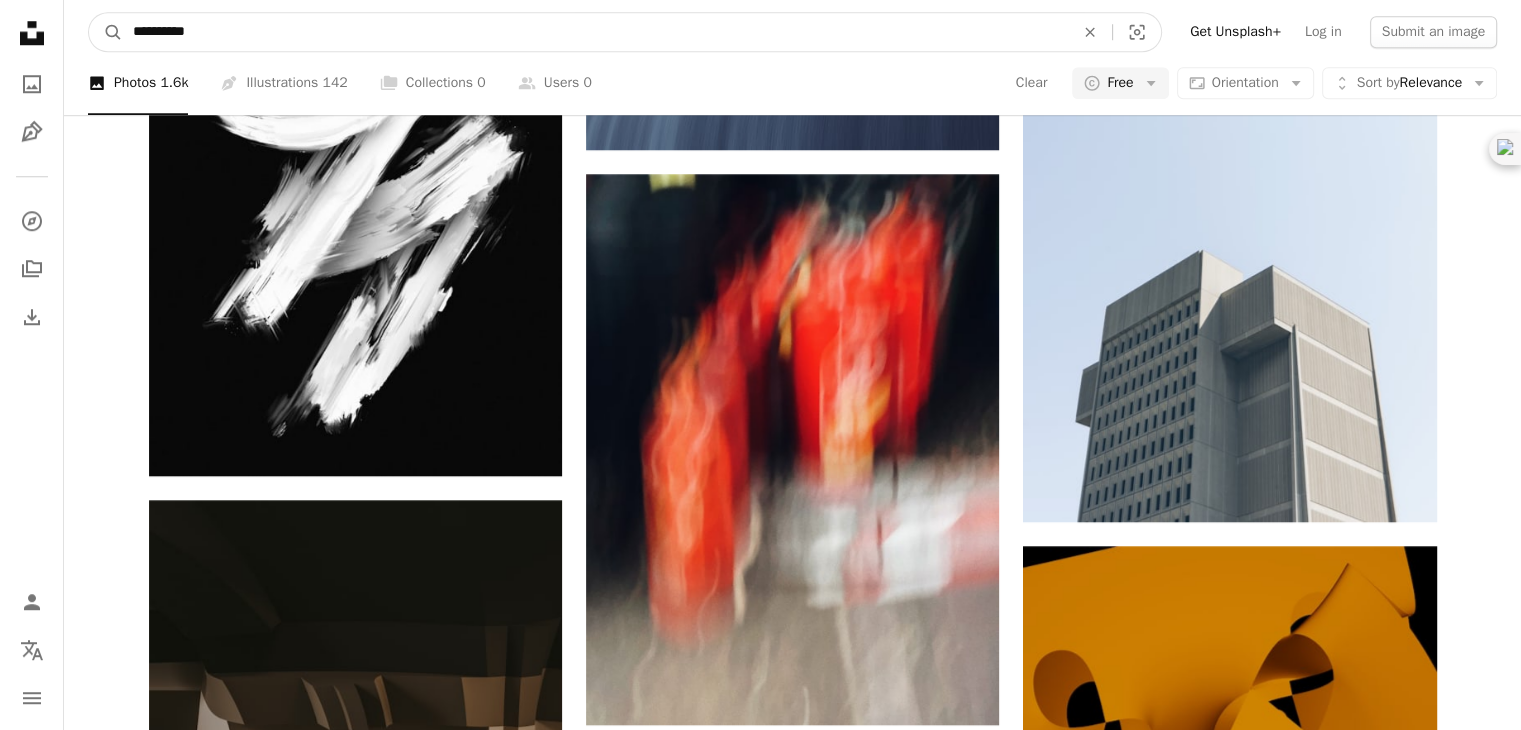 type on "**********" 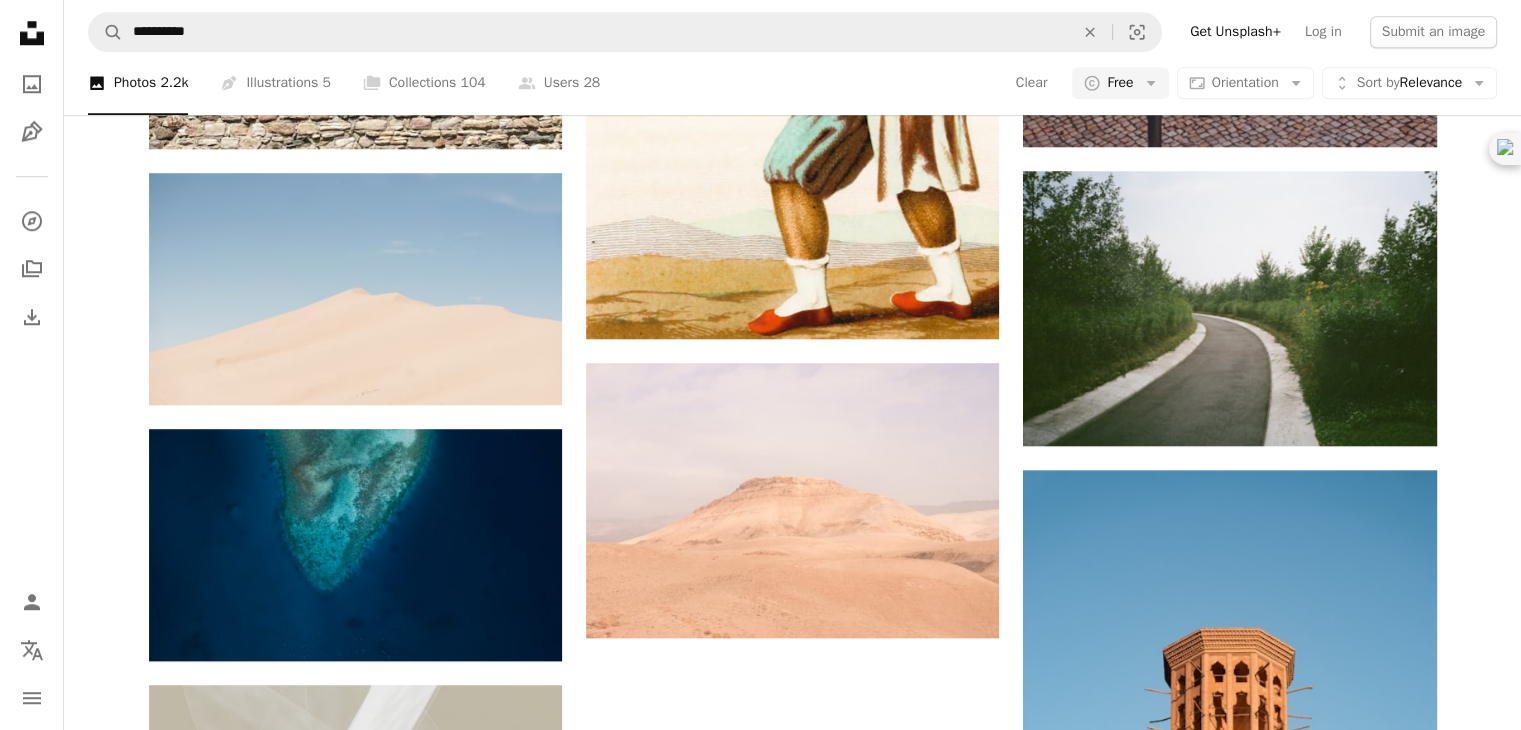 scroll, scrollTop: 200, scrollLeft: 0, axis: vertical 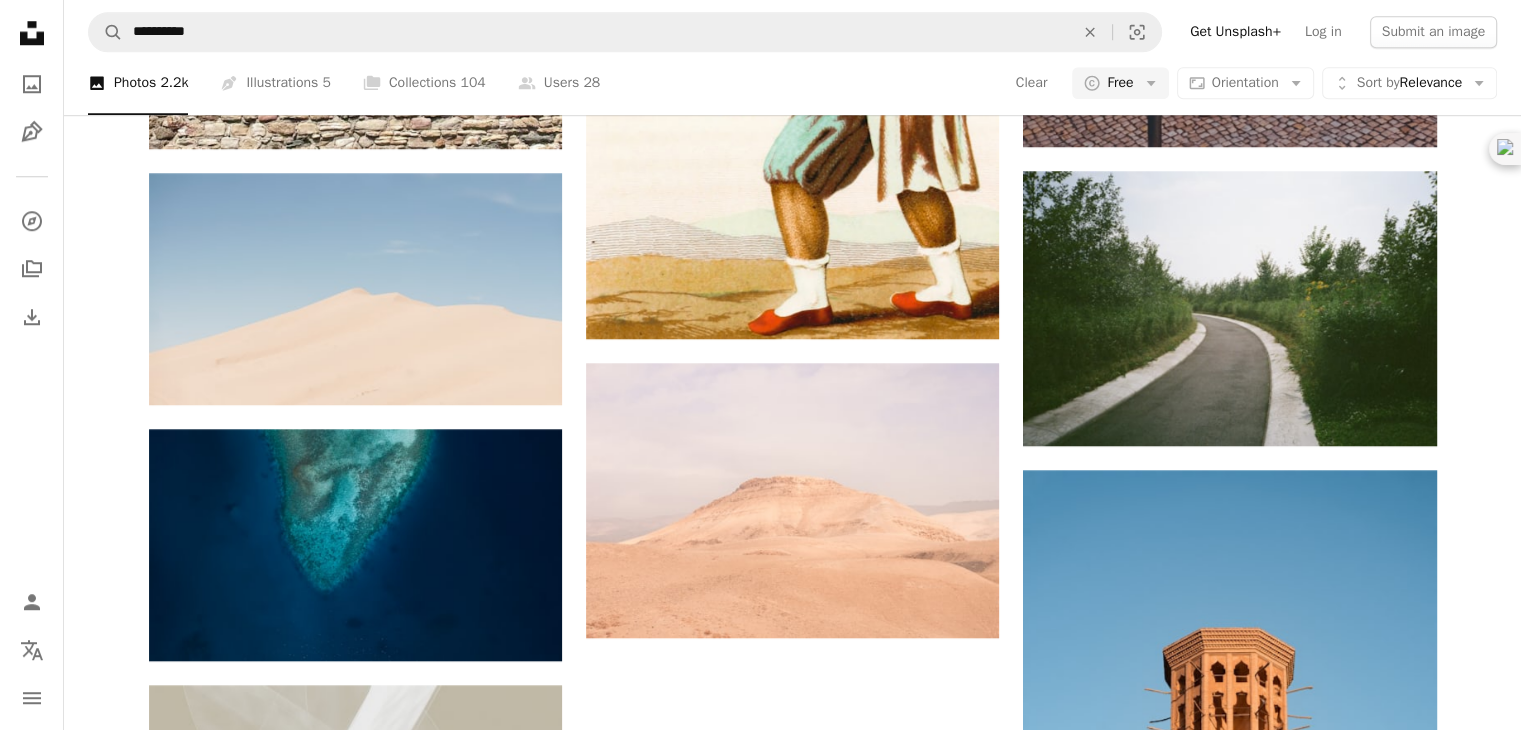 click on "depression" at bounding box center [986, -1354] 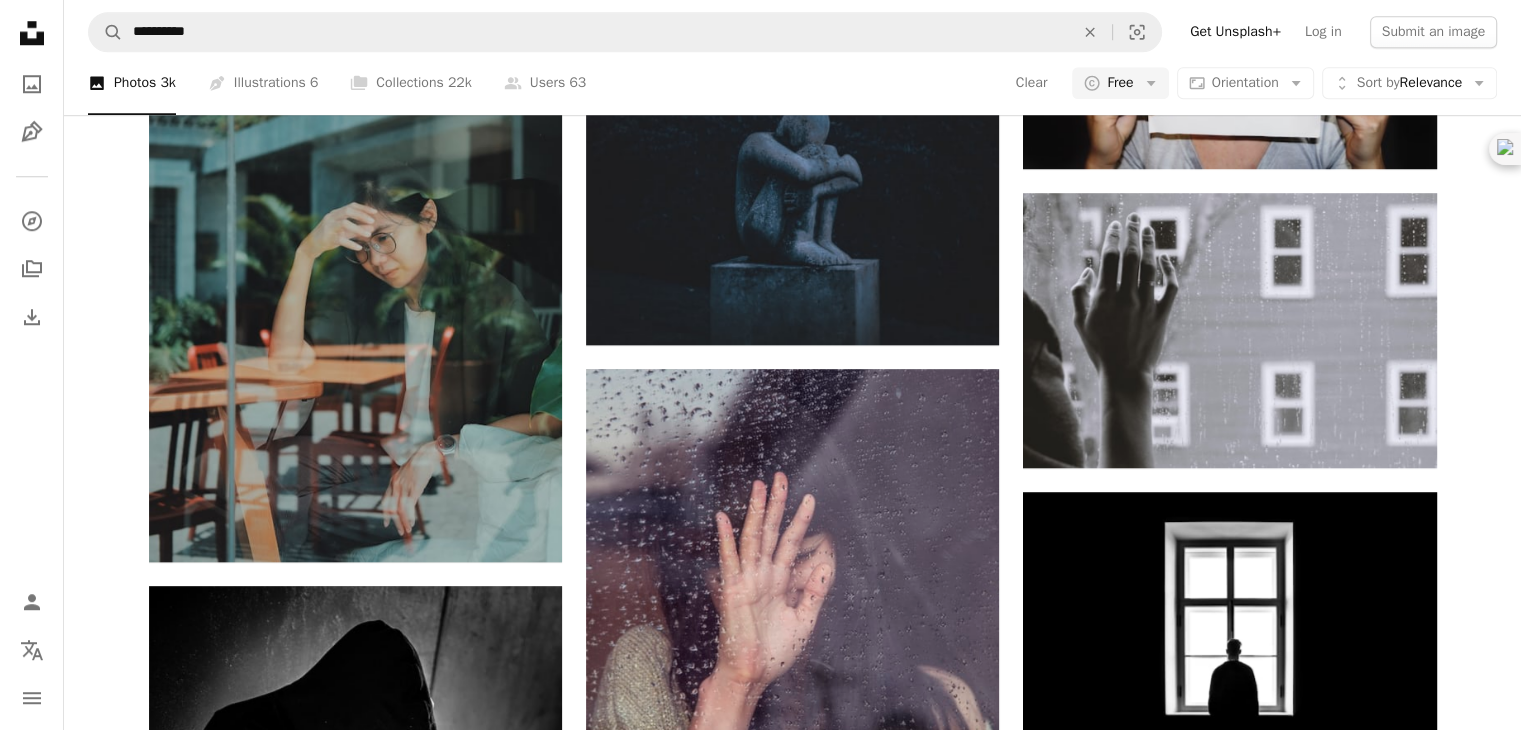 scroll, scrollTop: 0, scrollLeft: 0, axis: both 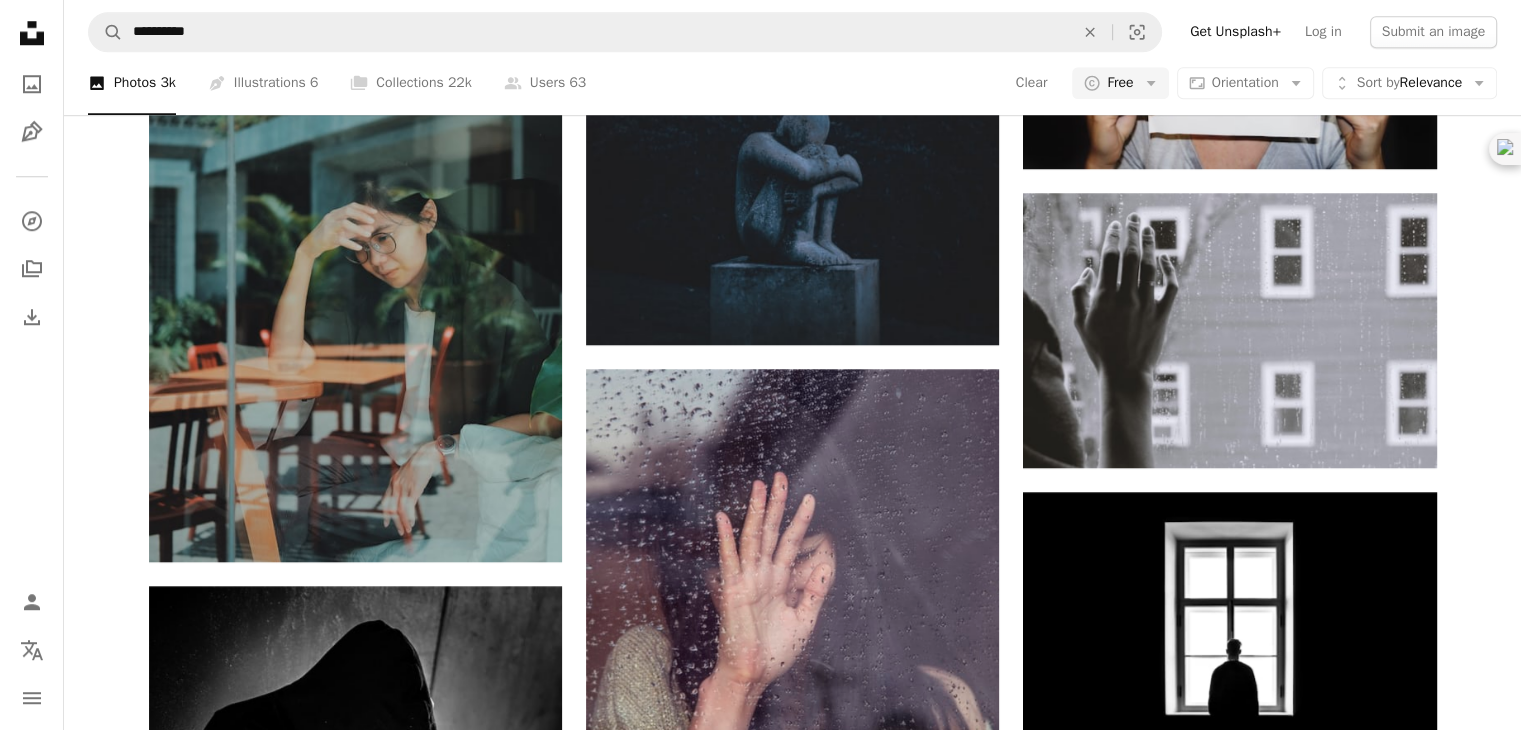click on "Get Unsplash+" at bounding box center (1235, 32) 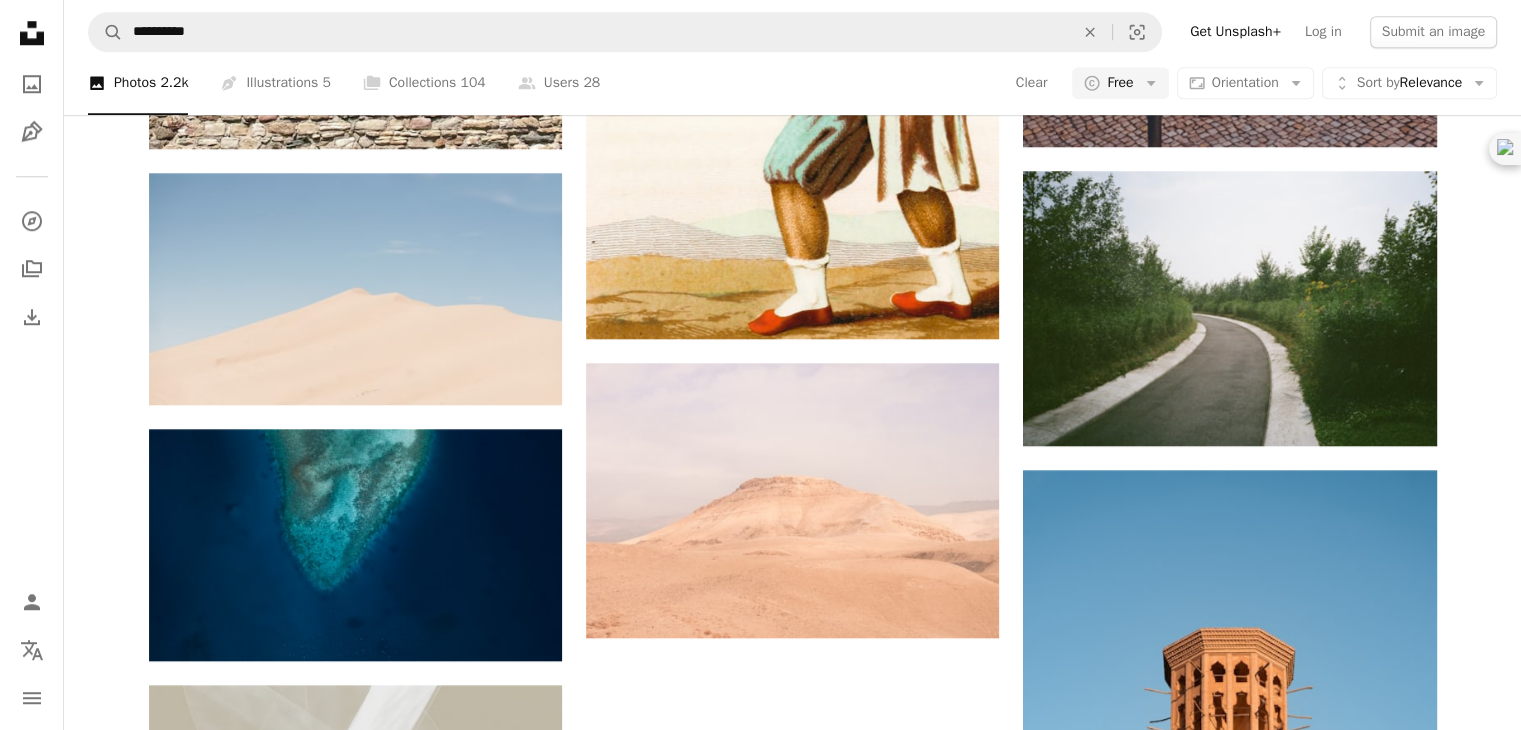 scroll, scrollTop: 0, scrollLeft: 0, axis: both 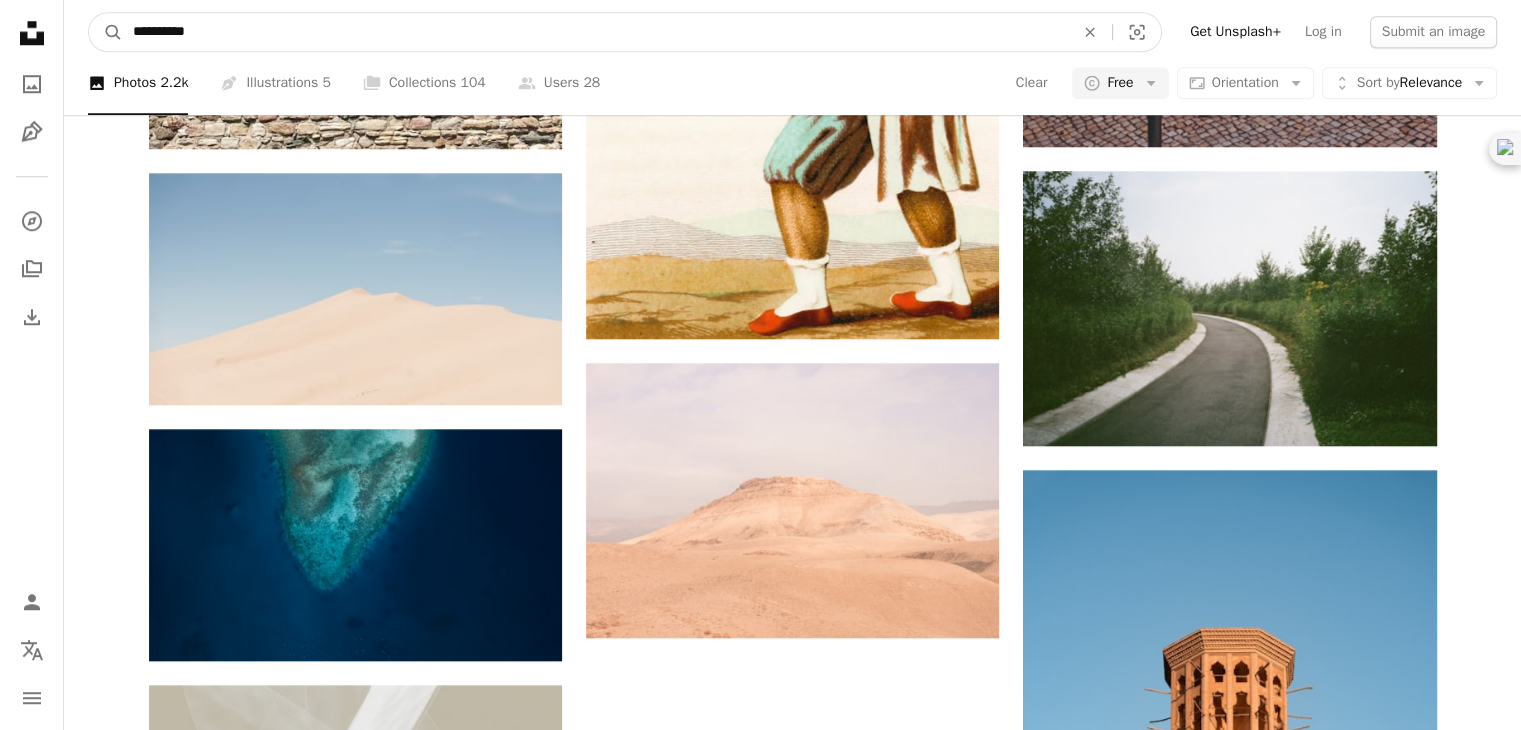 drag, startPoint x: 219, startPoint y: 40, endPoint x: 59, endPoint y: 36, distance: 160.04999 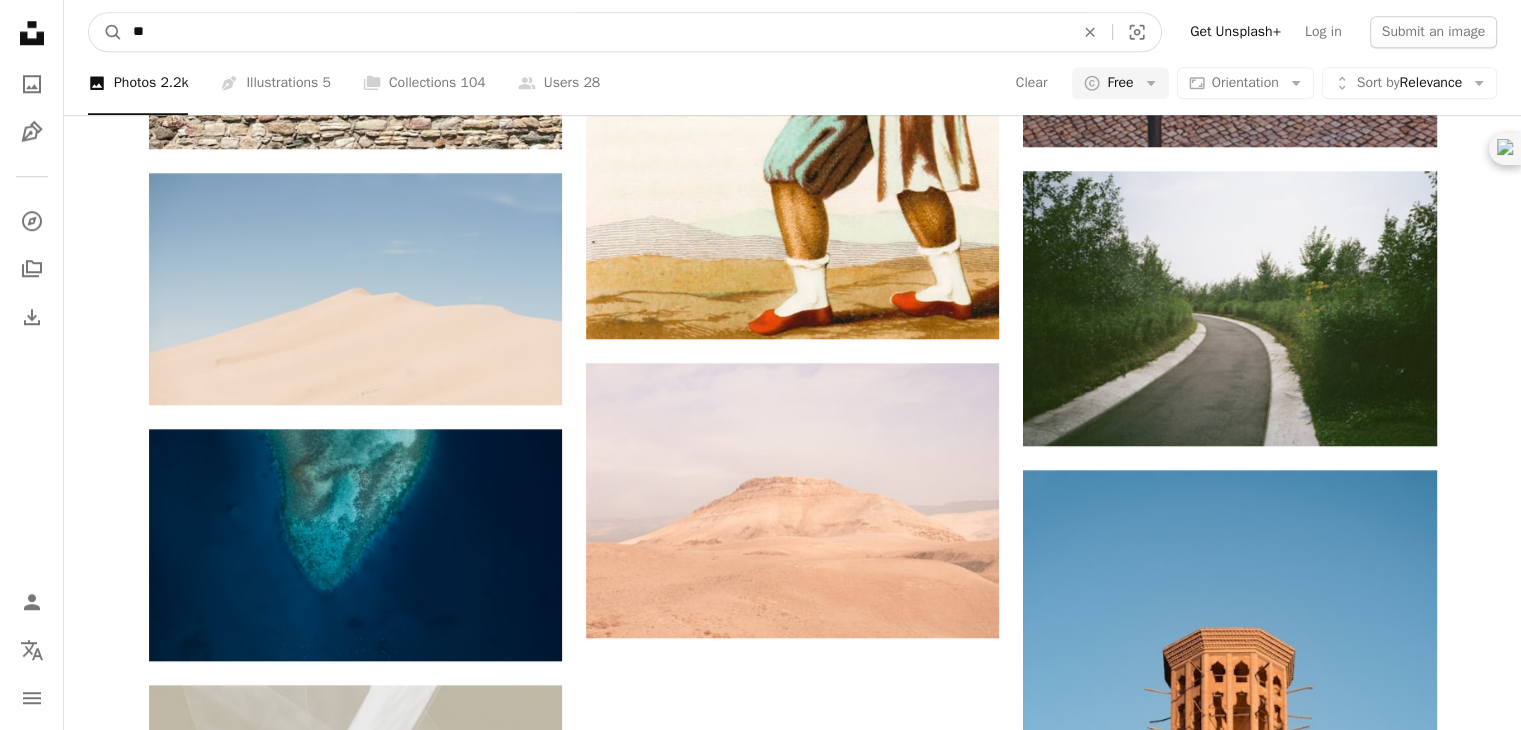 type on "*" 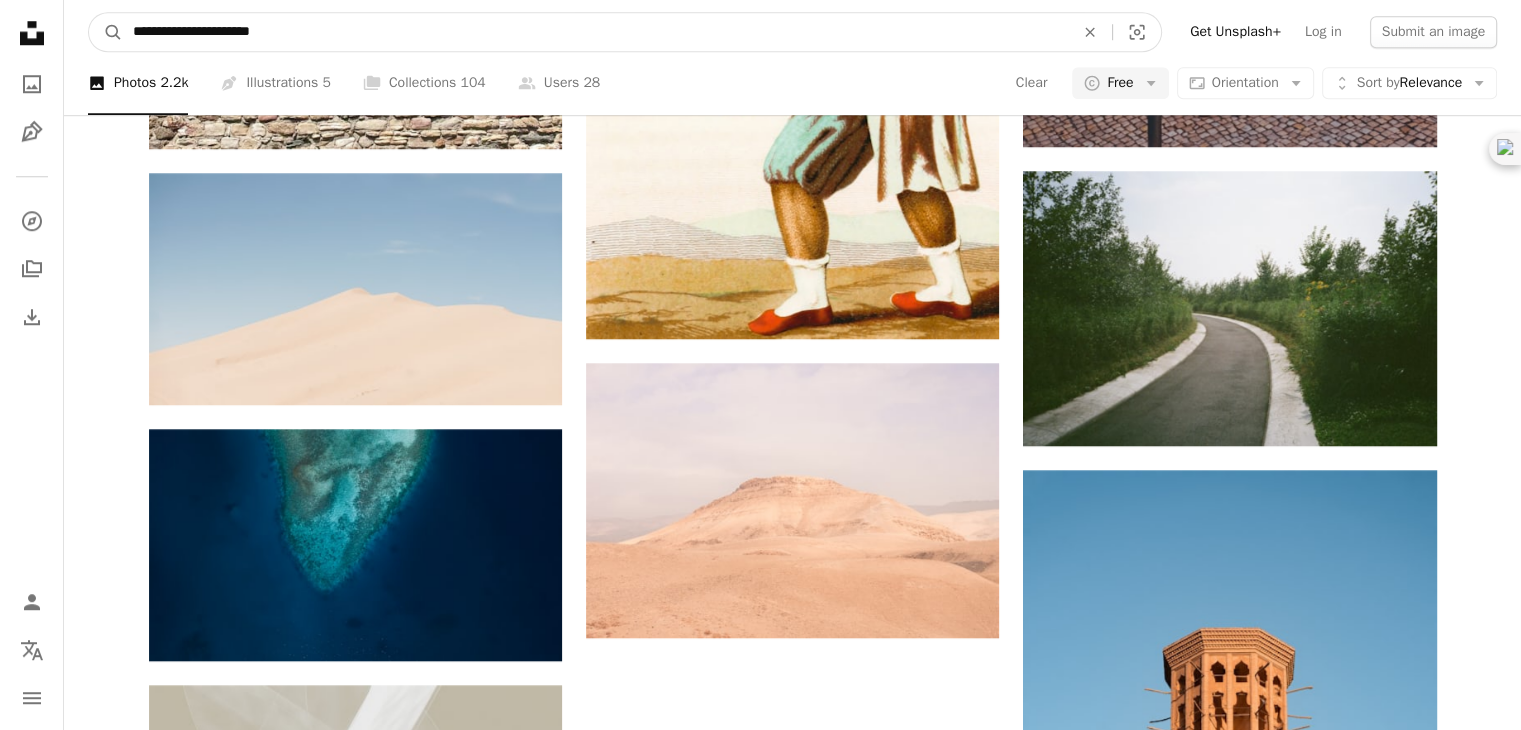 type on "**********" 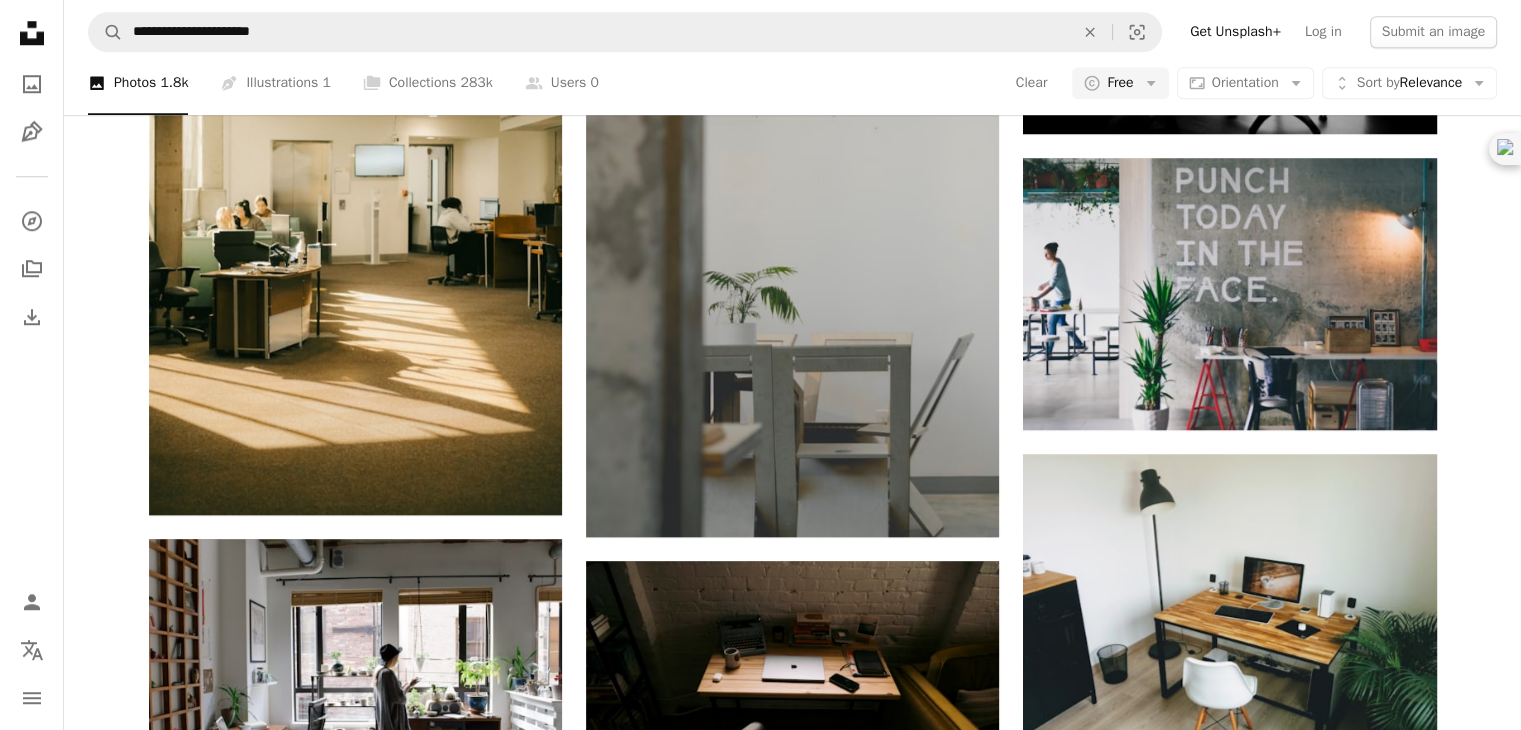 scroll, scrollTop: 0, scrollLeft: 0, axis: both 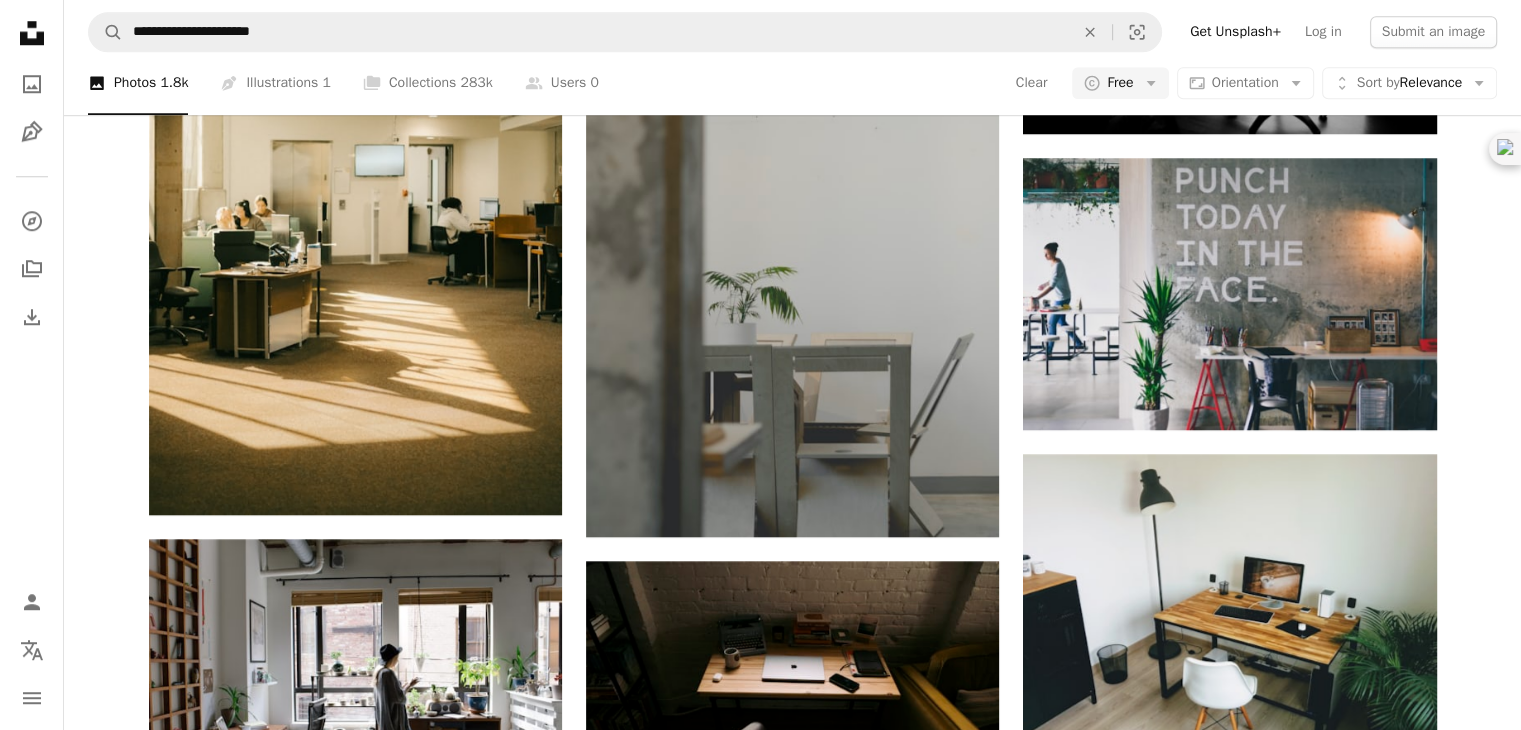 click 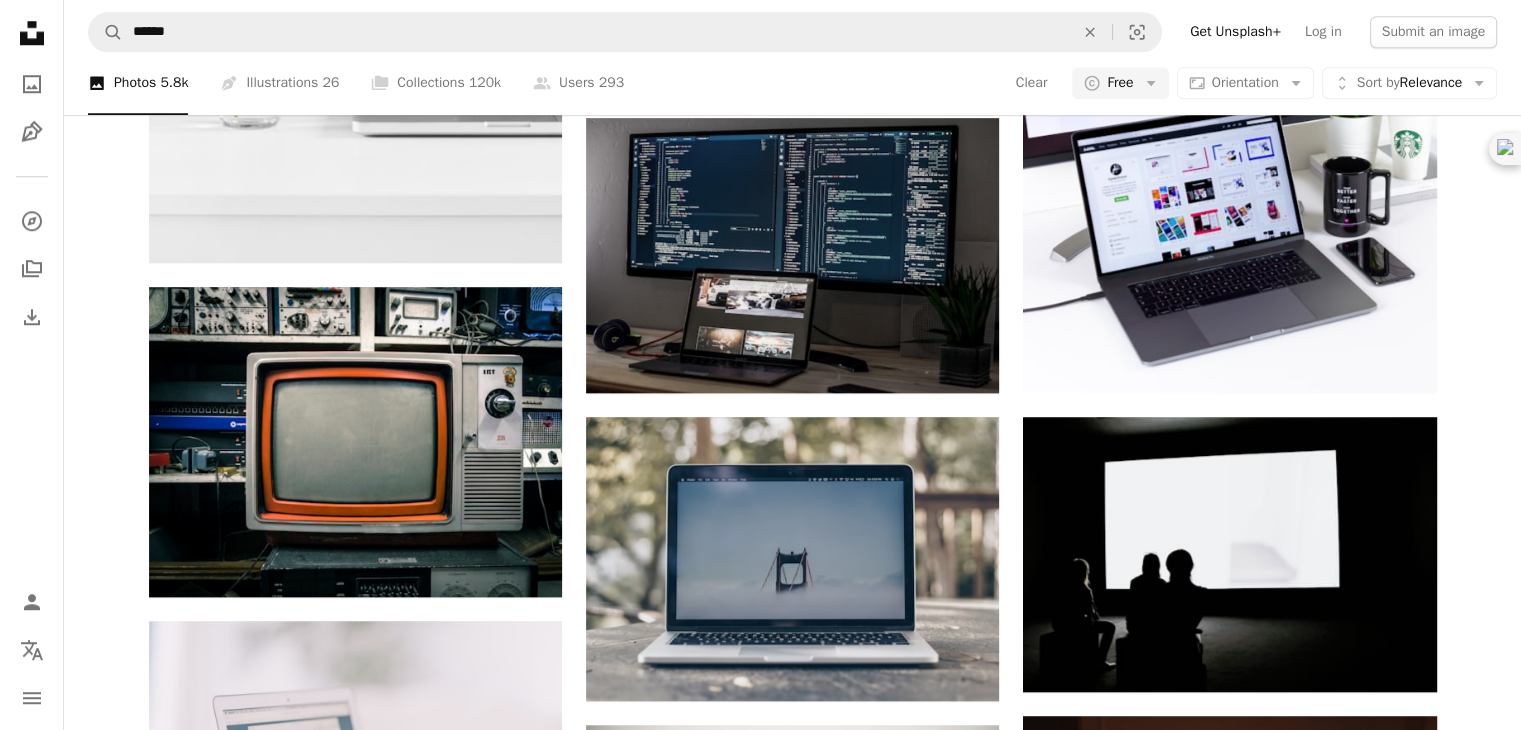scroll, scrollTop: 700, scrollLeft: 0, axis: vertical 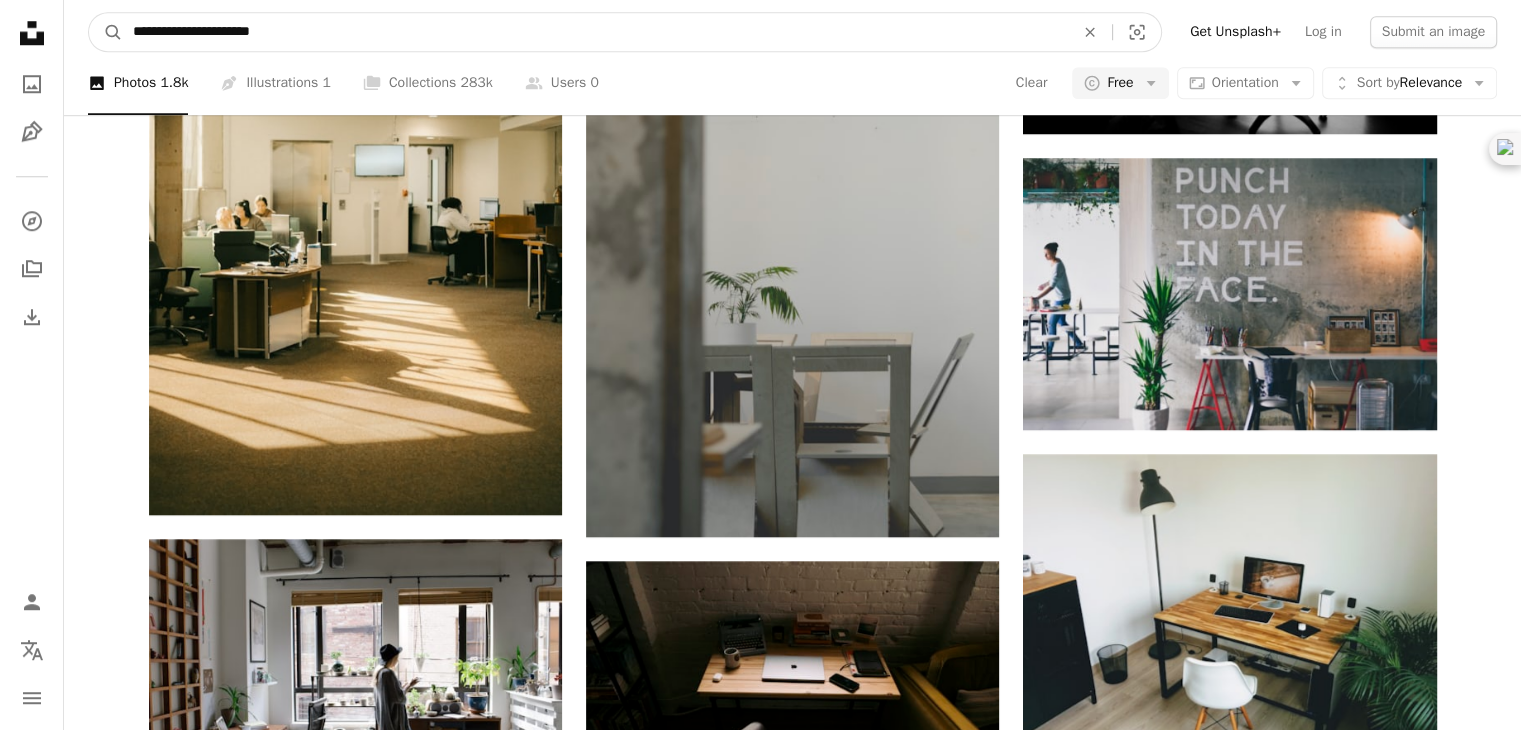 drag, startPoint x: 321, startPoint y: 28, endPoint x: 0, endPoint y: 45, distance: 321.44983 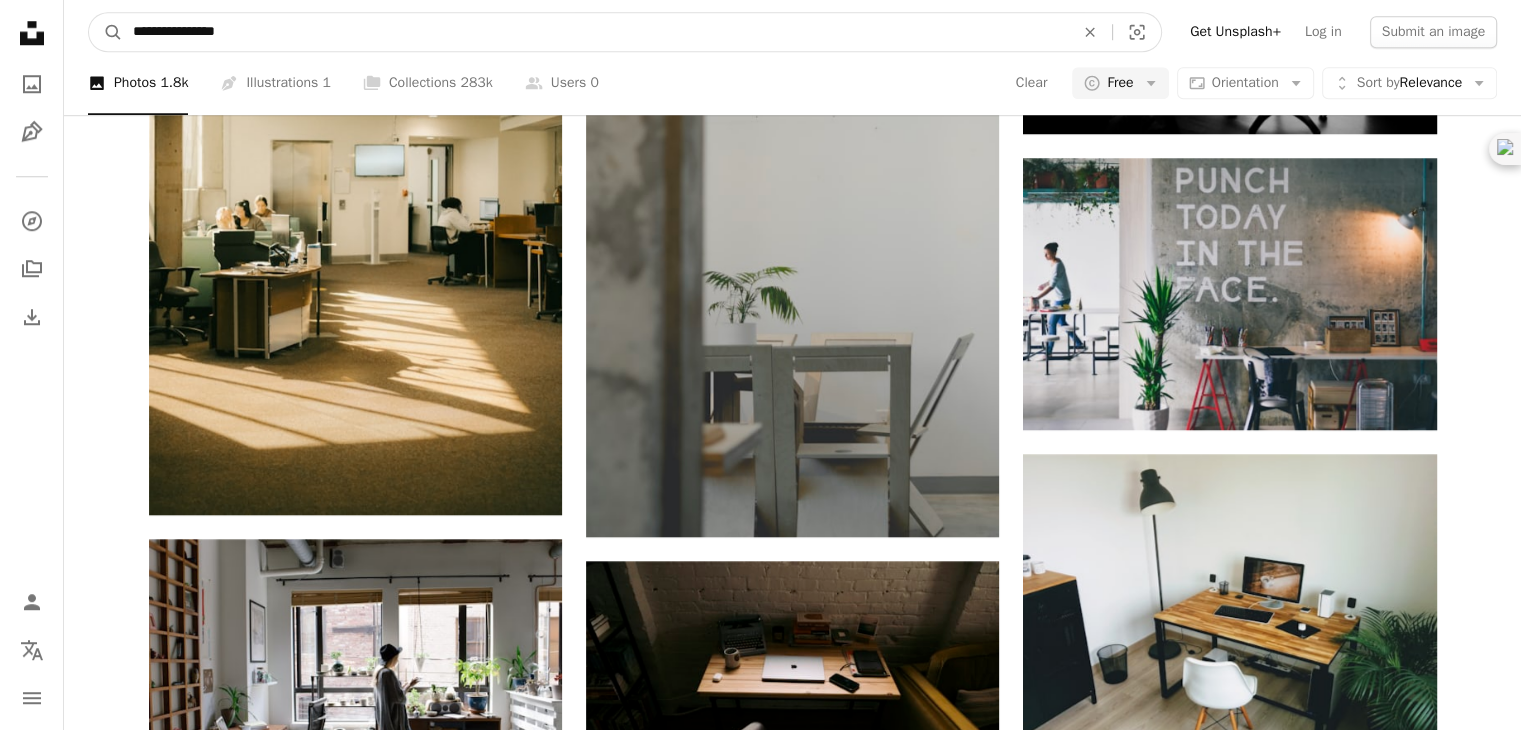 type on "**********" 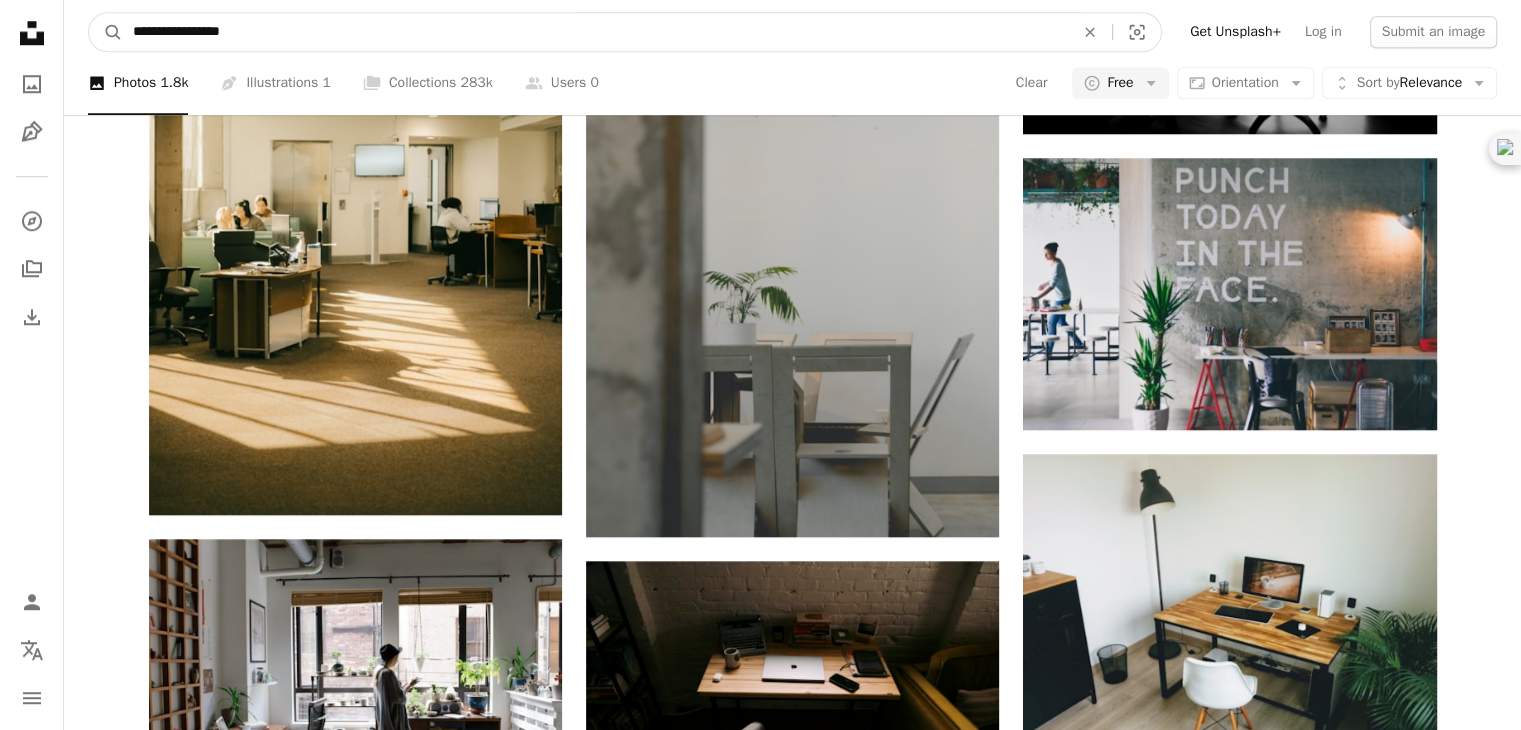 click on "A magnifying glass" at bounding box center [106, 32] 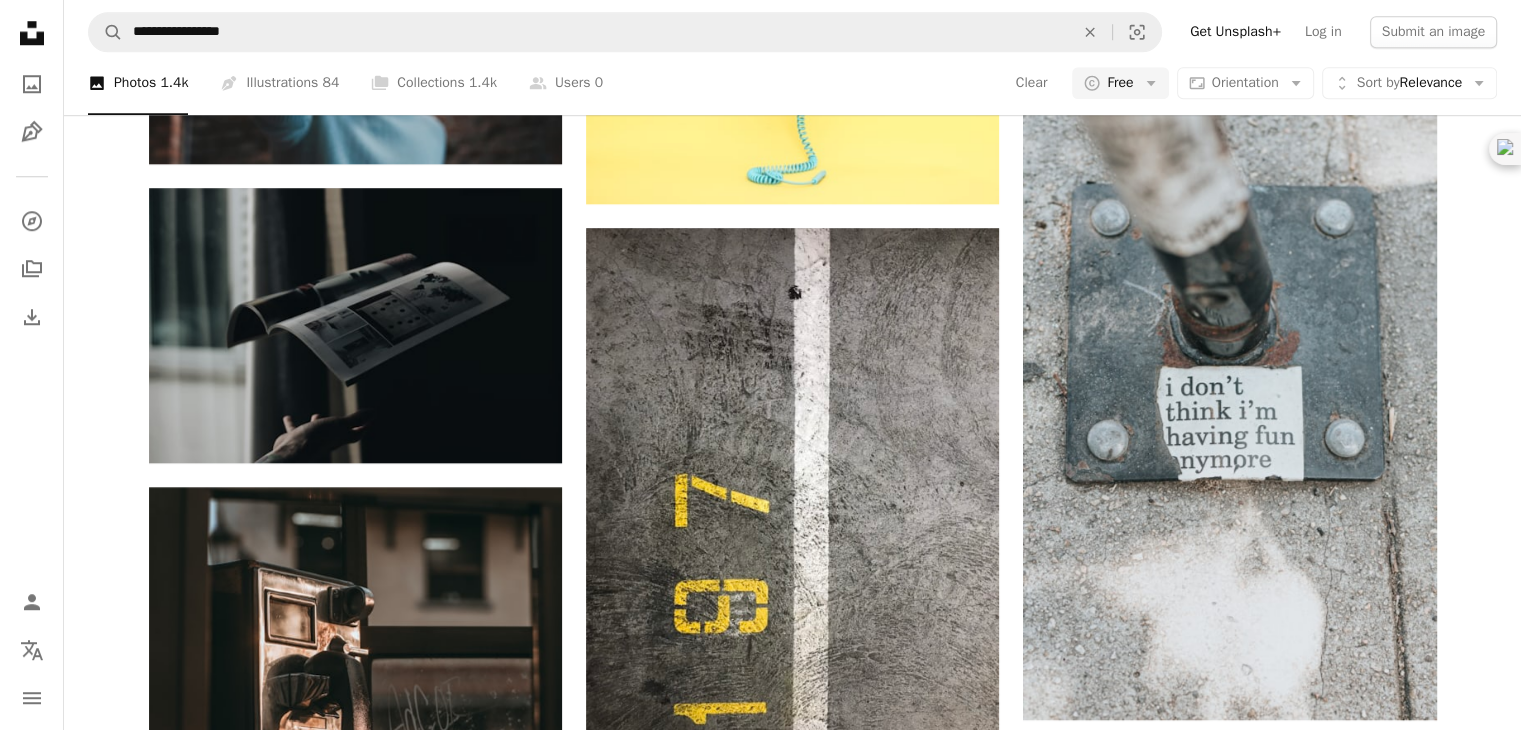 scroll, scrollTop: 200, scrollLeft: 0, axis: vertical 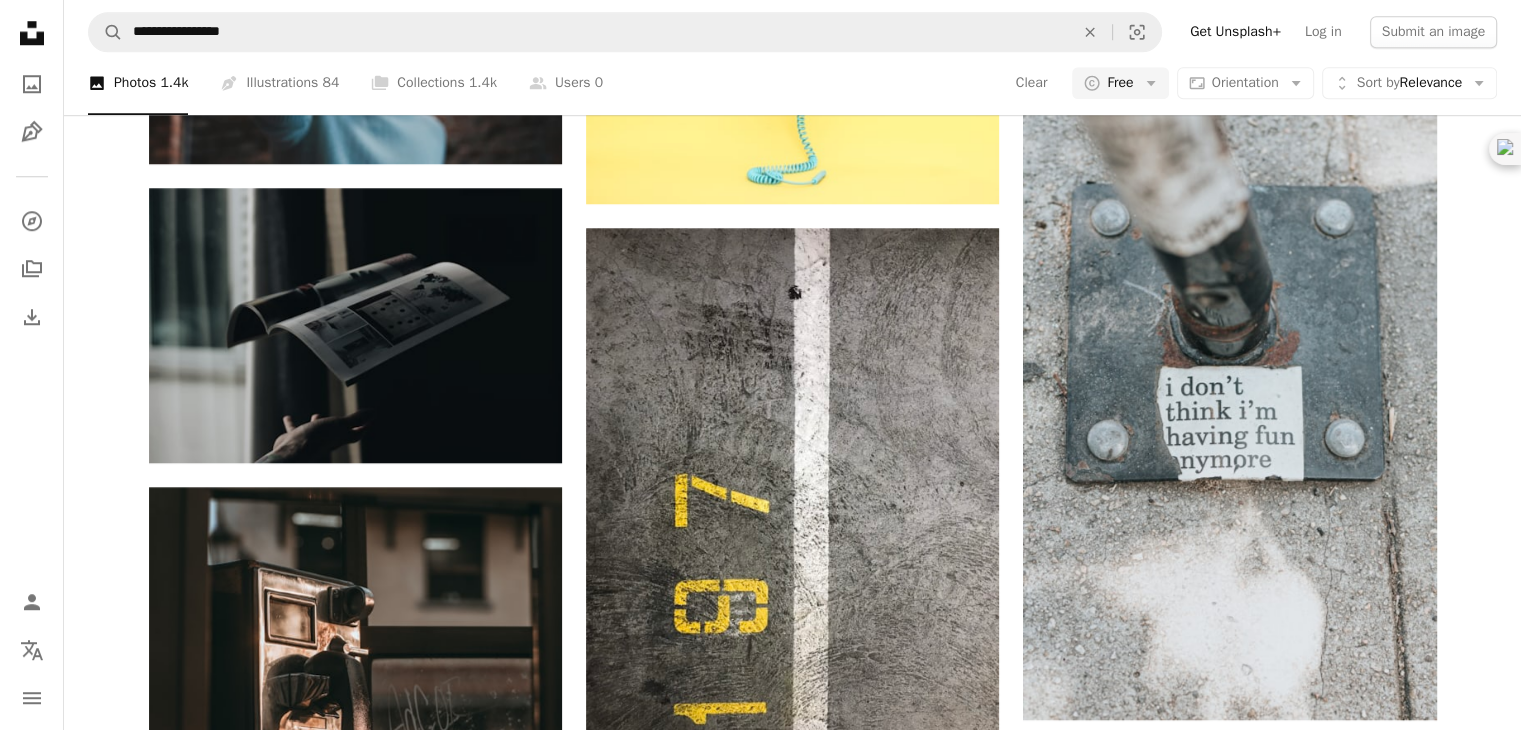 click on "talking" at bounding box center (374, -1354) 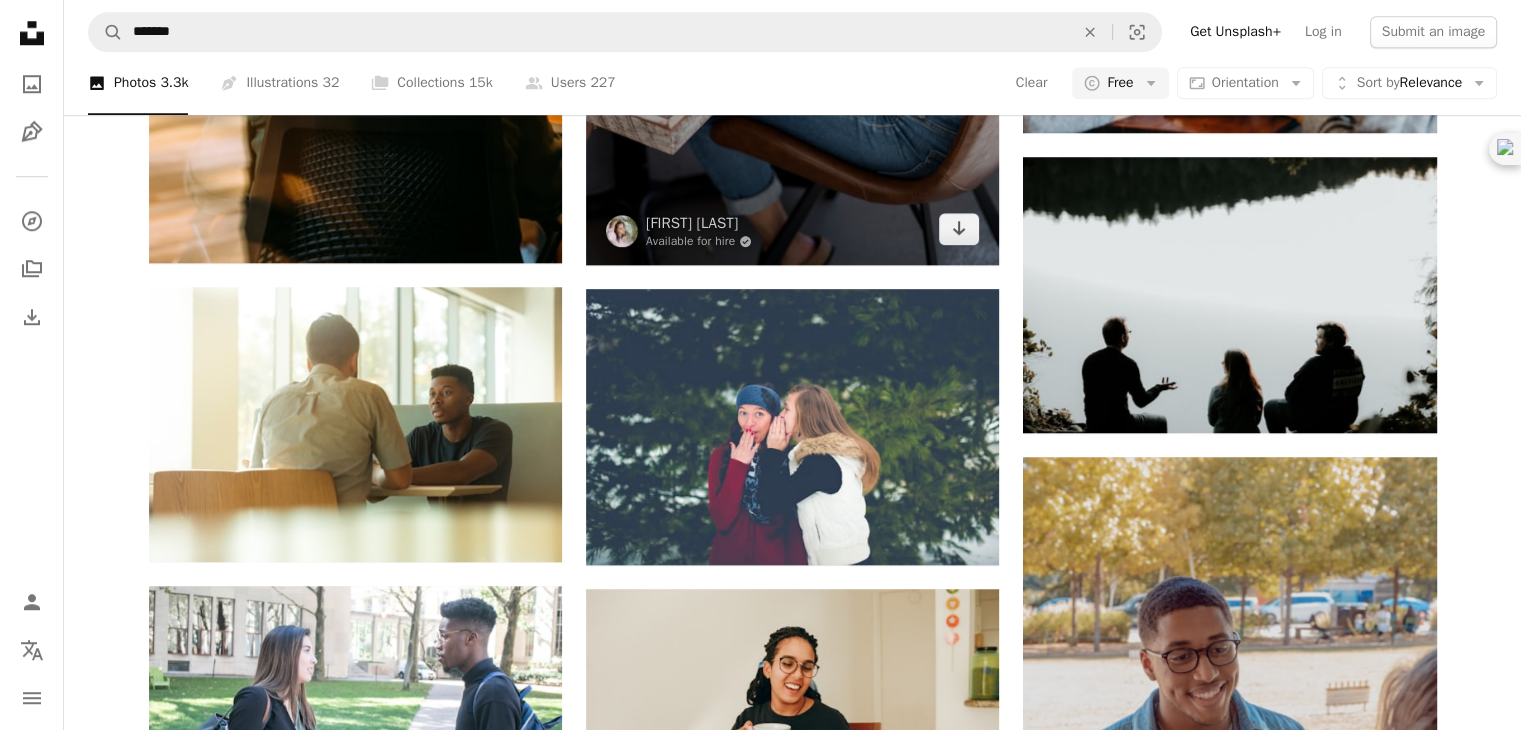 scroll, scrollTop: 1500, scrollLeft: 0, axis: vertical 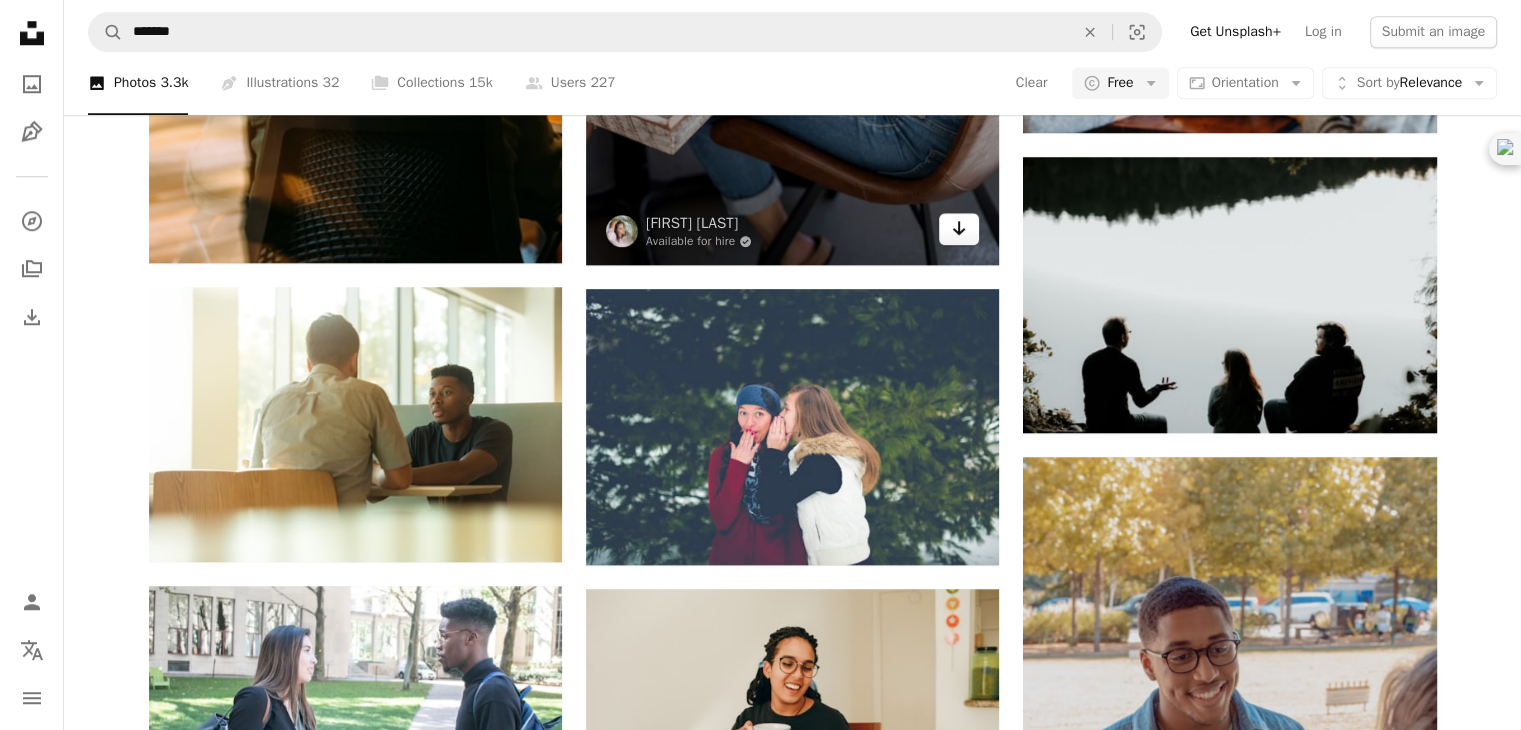 click on "Arrow pointing down" 